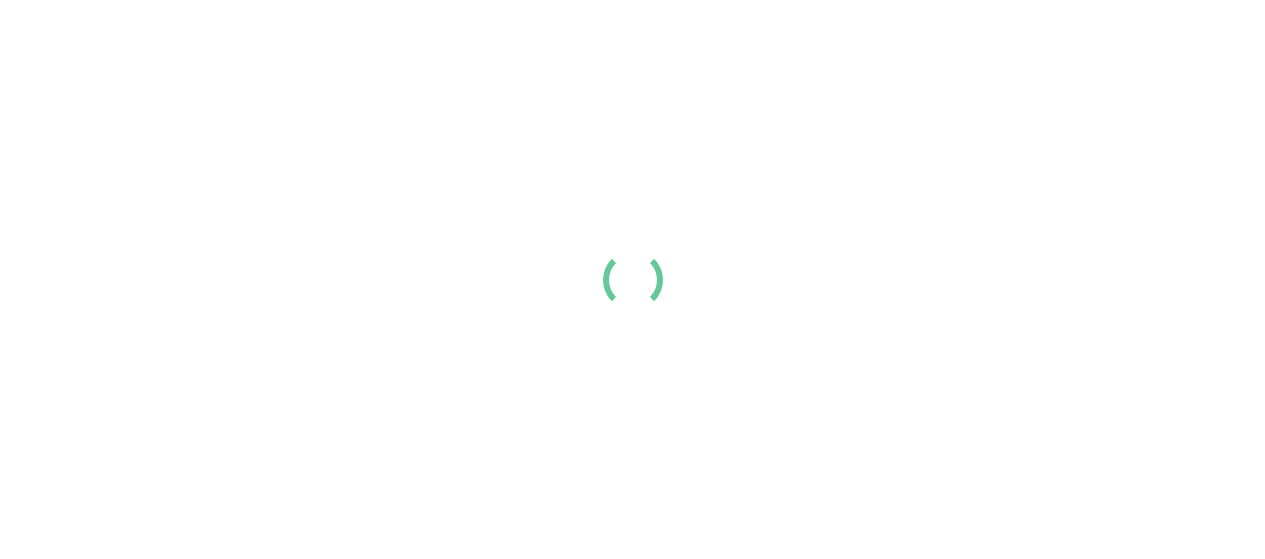 scroll, scrollTop: 0, scrollLeft: 0, axis: both 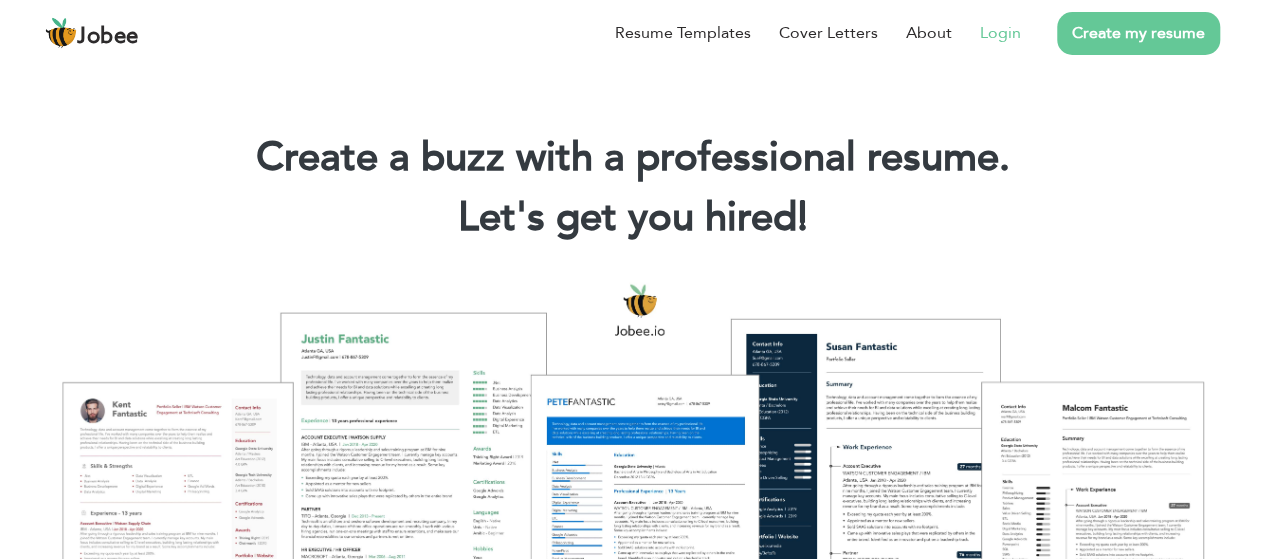 click on "Login" at bounding box center [1000, 33] 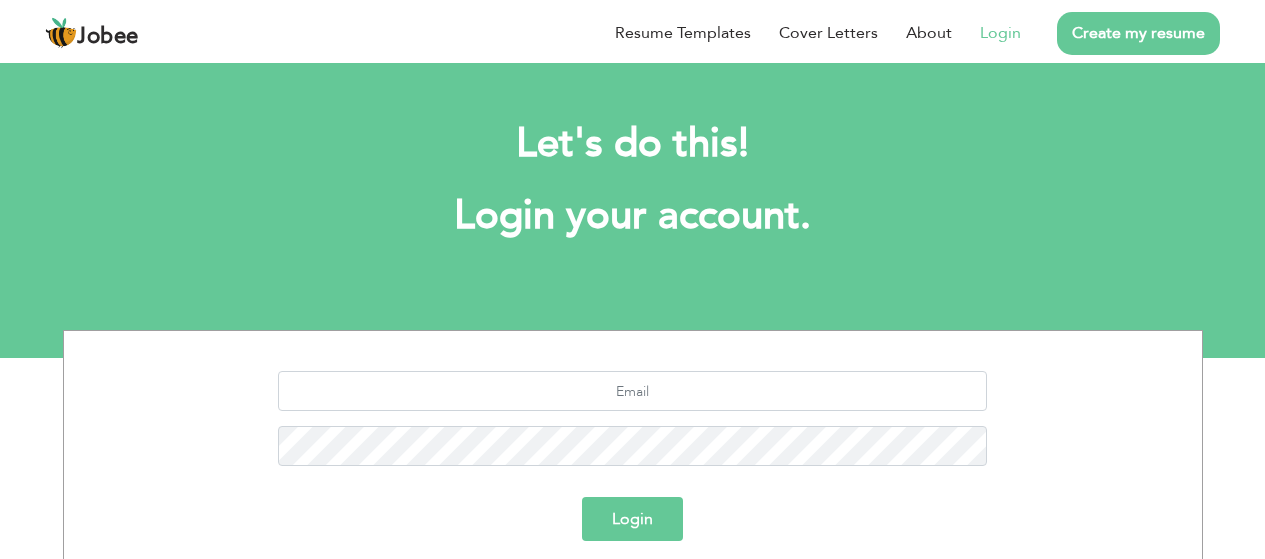 scroll, scrollTop: 0, scrollLeft: 0, axis: both 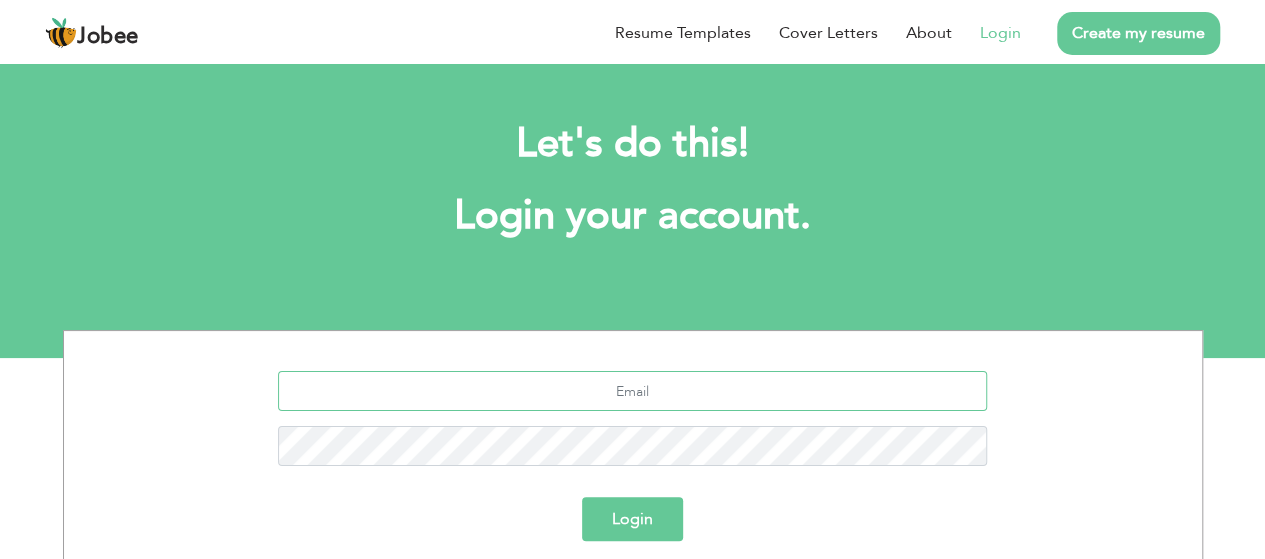 click at bounding box center (632, 391) 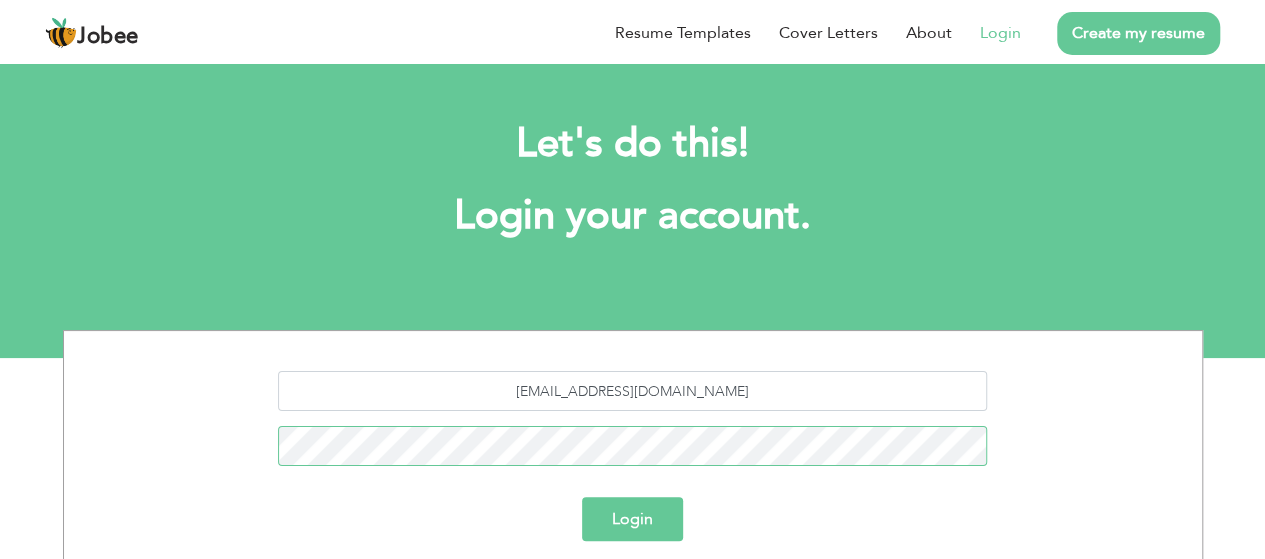 click on "Login" at bounding box center (632, 519) 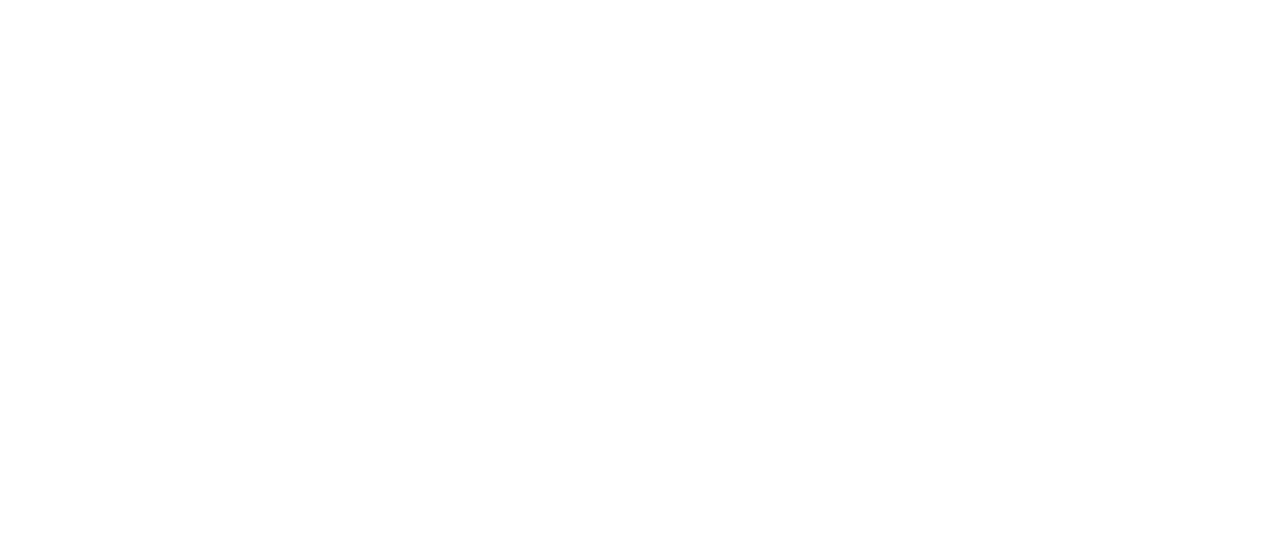 scroll, scrollTop: 0, scrollLeft: 0, axis: both 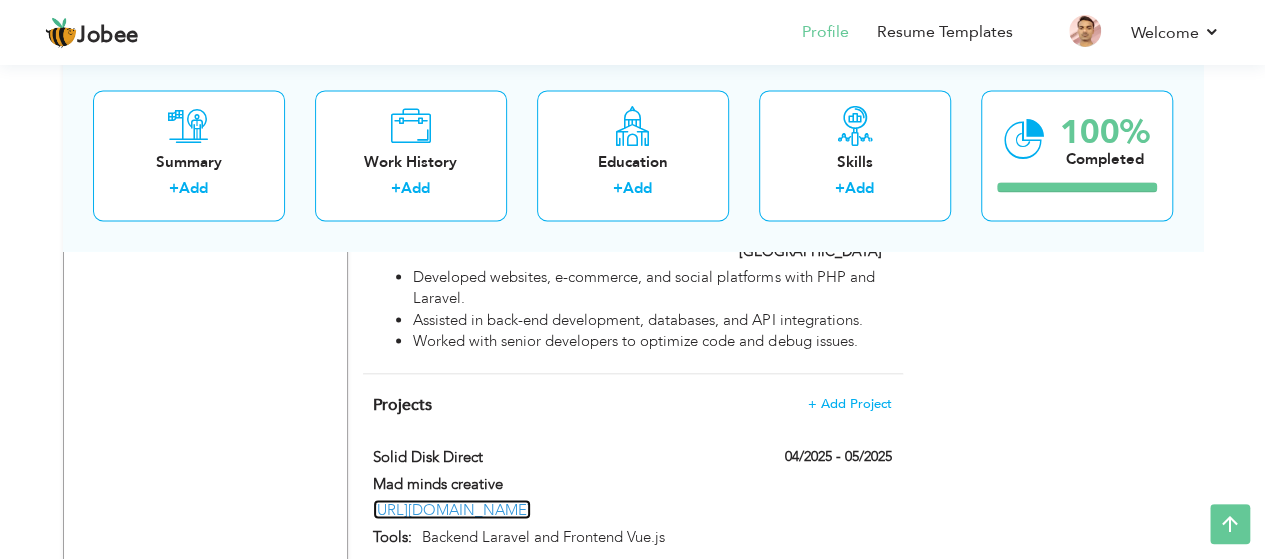 click on "[URL][DOMAIN_NAME]" at bounding box center [452, 509] 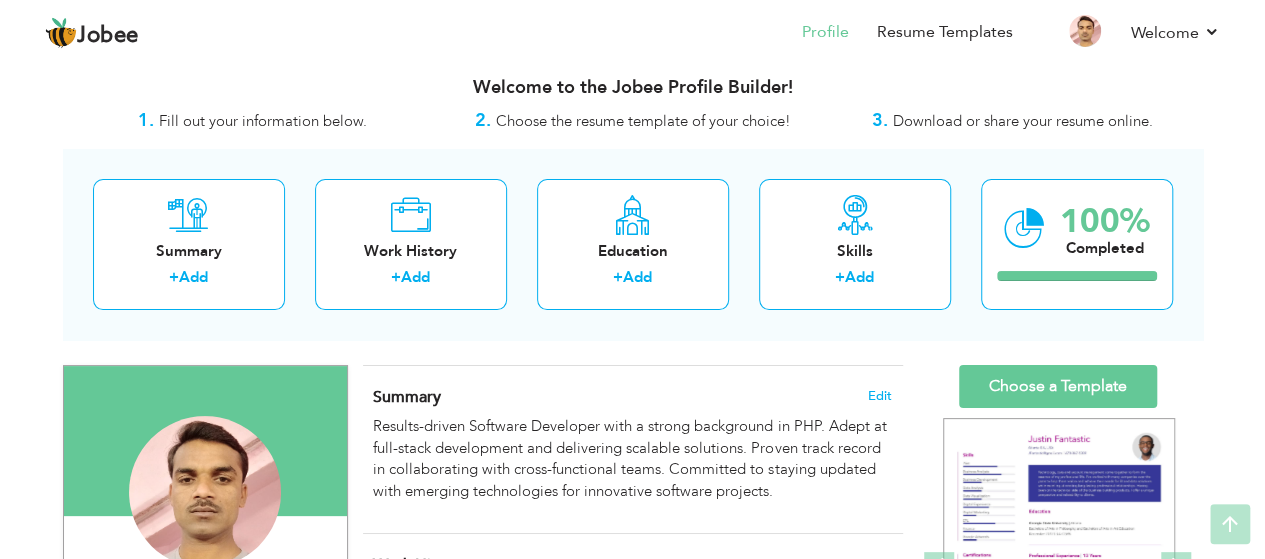 scroll, scrollTop: 0, scrollLeft: 0, axis: both 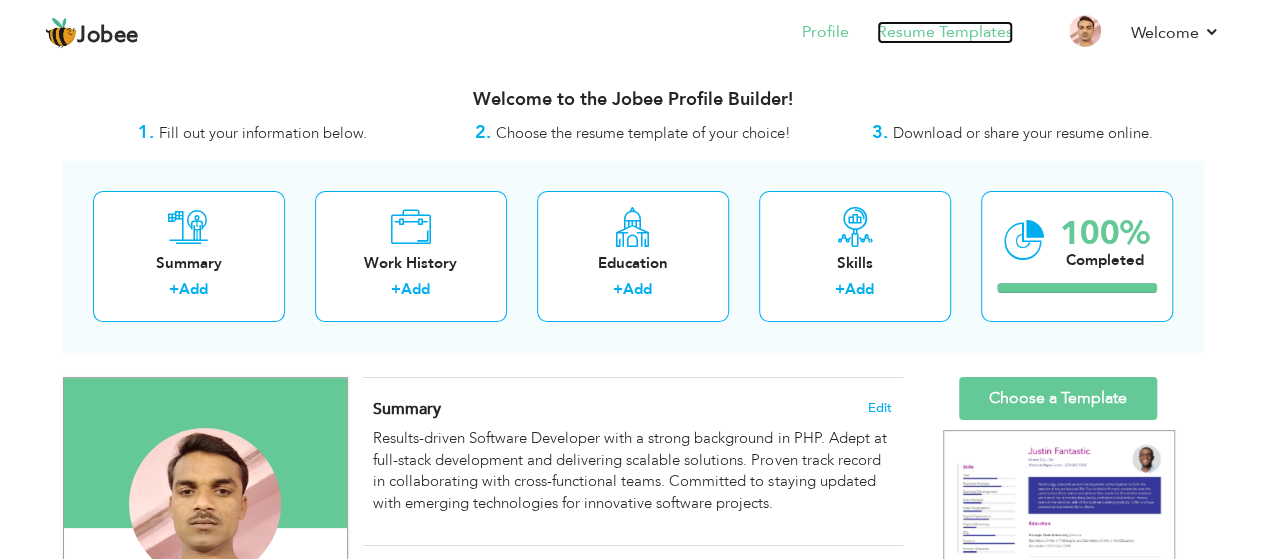 click on "Resume Templates" at bounding box center [945, 32] 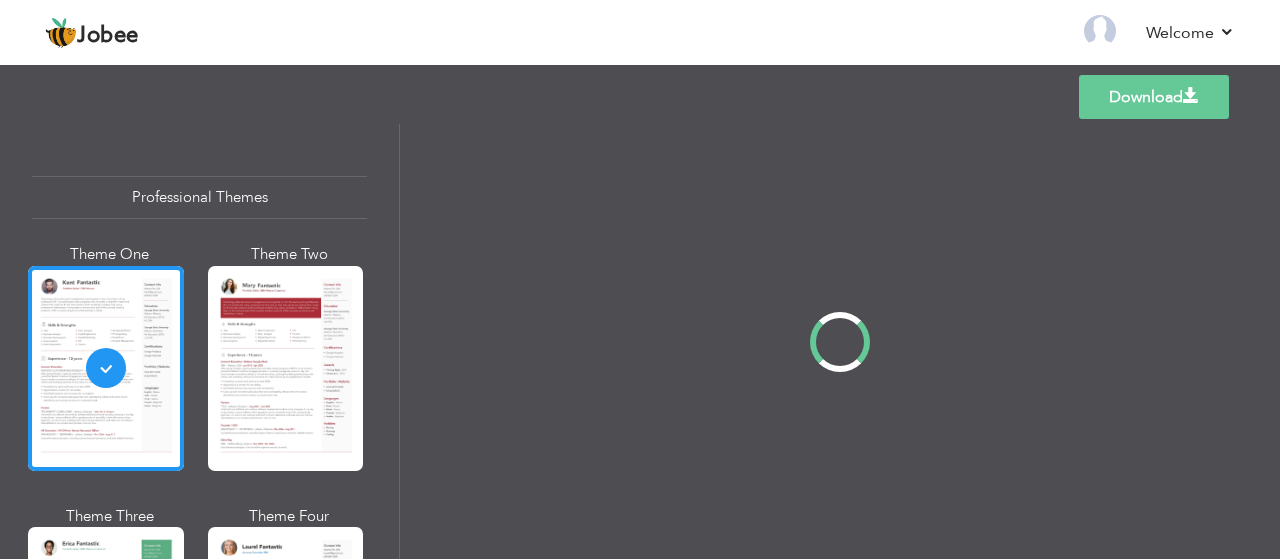 scroll, scrollTop: 0, scrollLeft: 0, axis: both 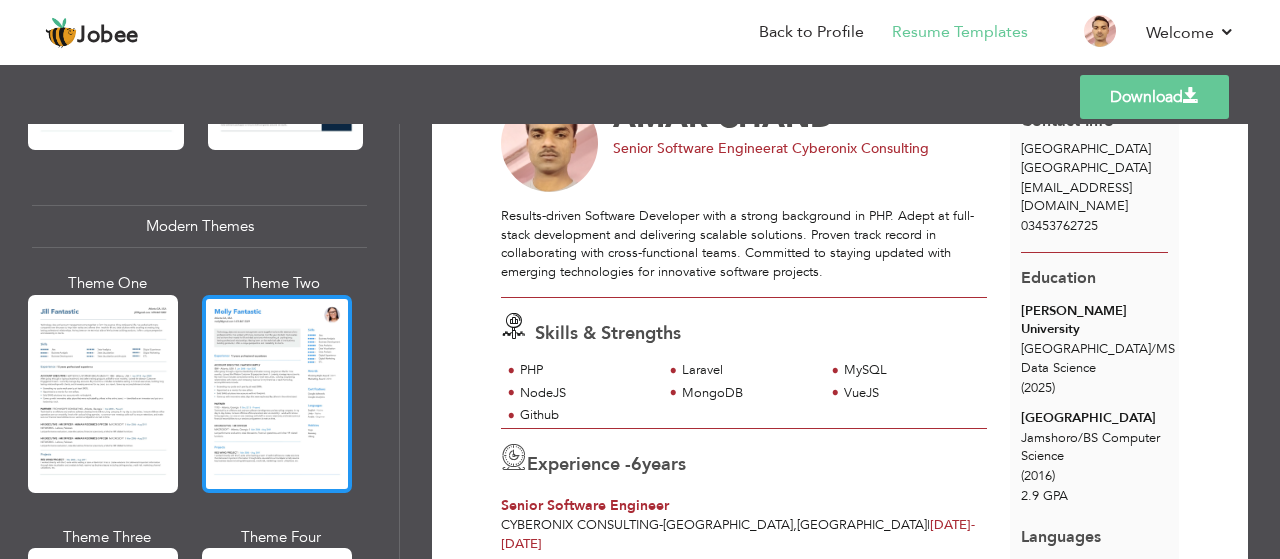 click at bounding box center [277, 394] 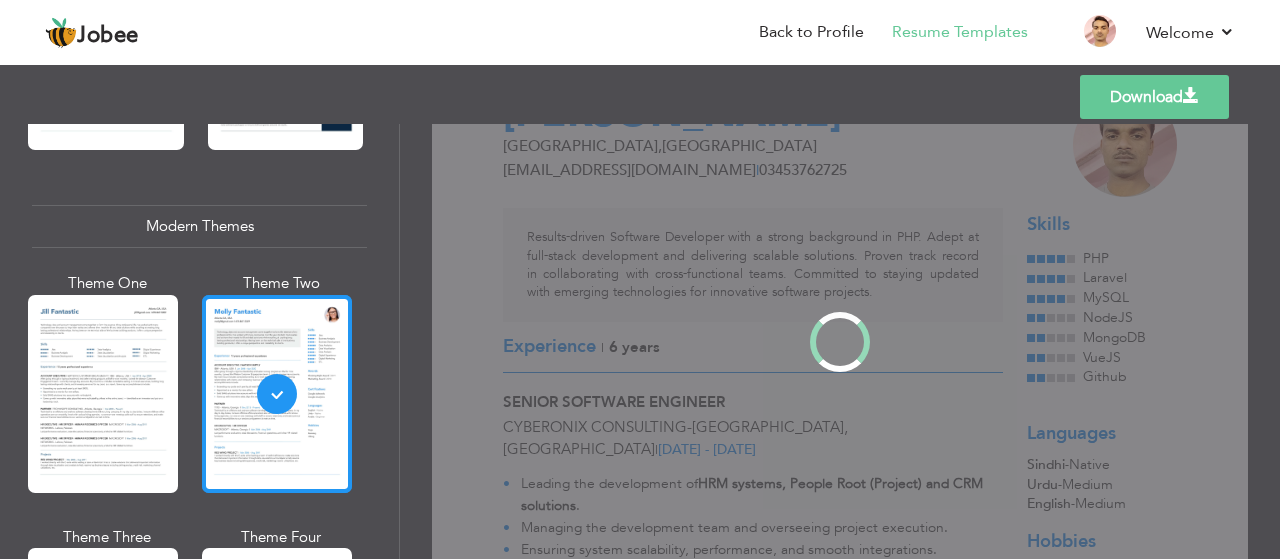 scroll, scrollTop: 0, scrollLeft: 0, axis: both 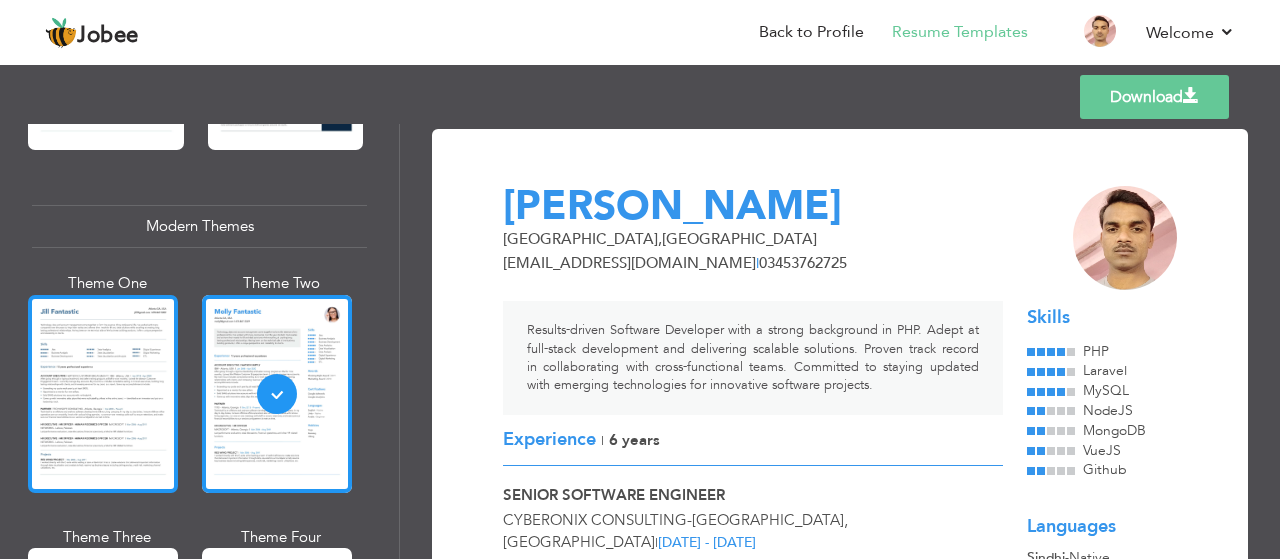 click at bounding box center [103, 394] 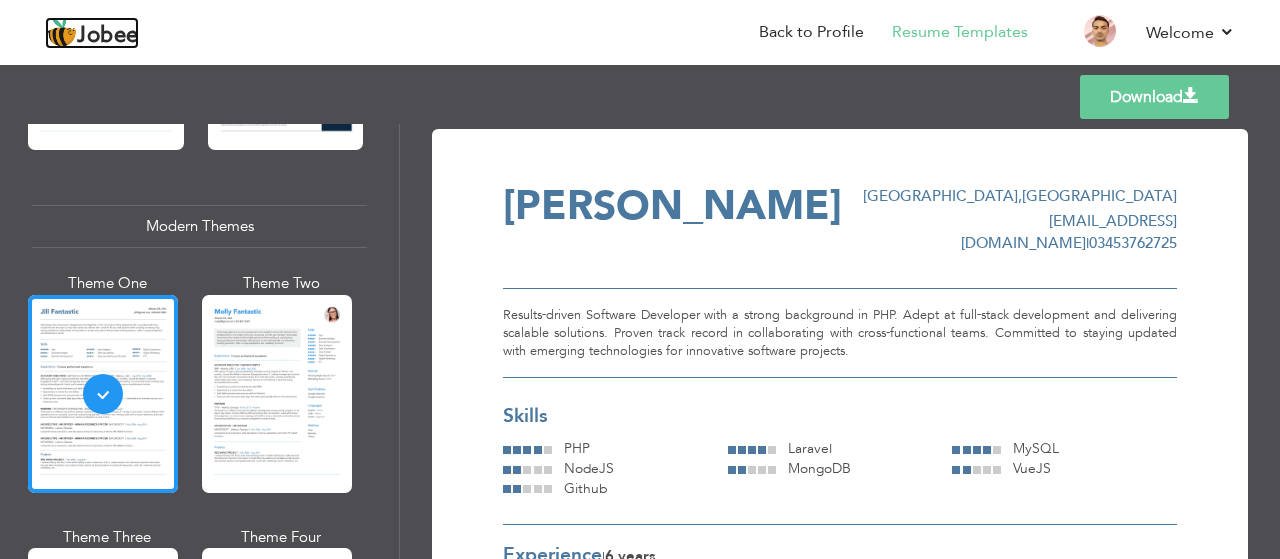 click on "Jobee" at bounding box center [108, 36] 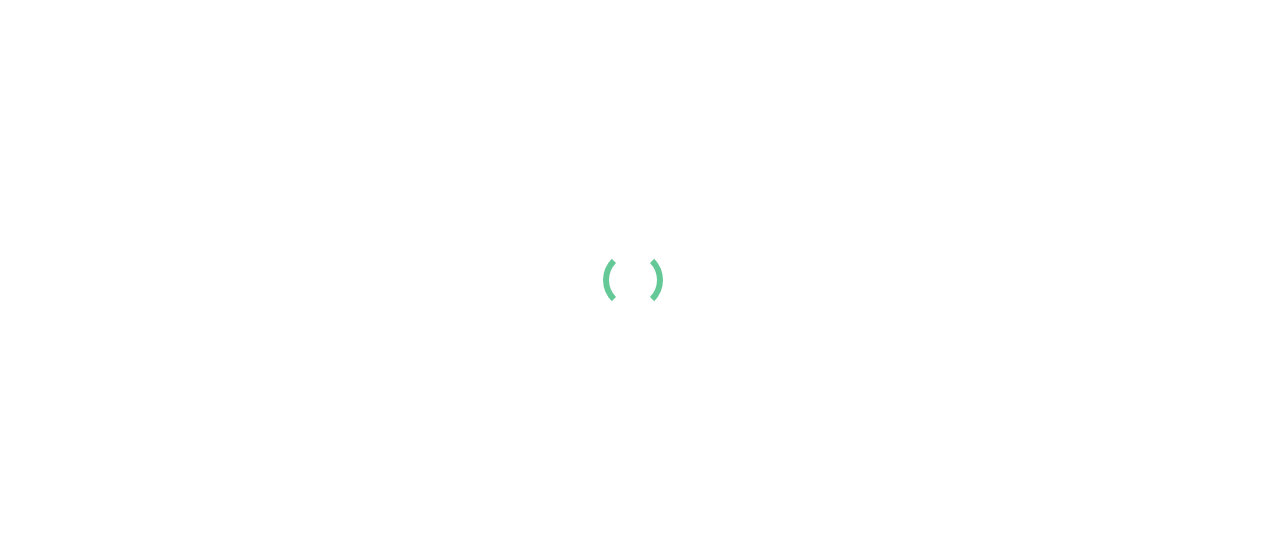 scroll, scrollTop: 0, scrollLeft: 0, axis: both 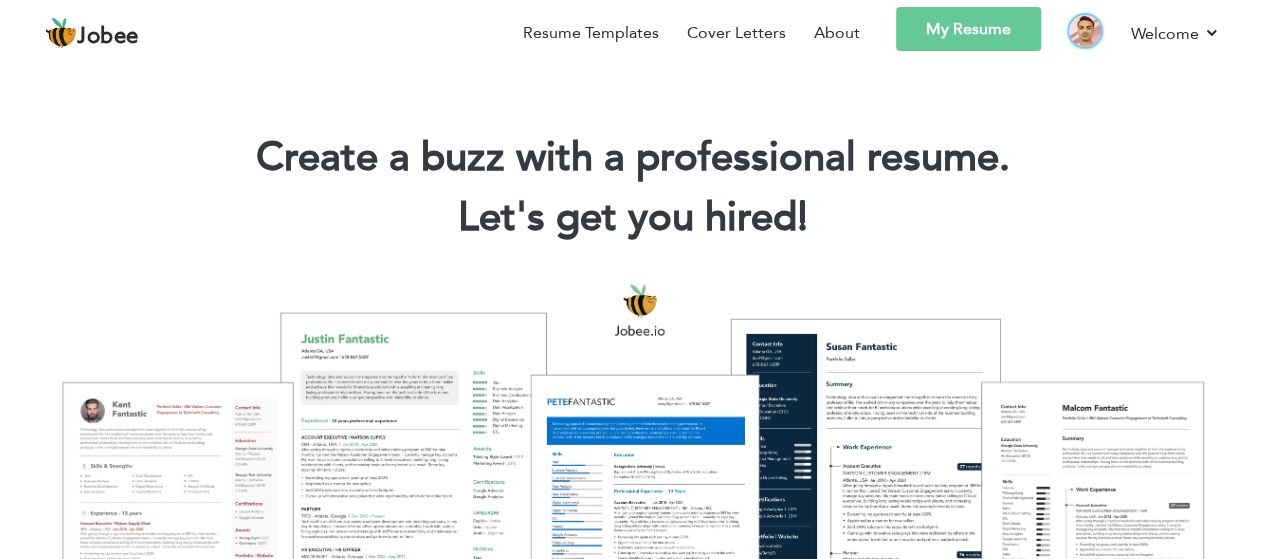 click at bounding box center [1085, 31] 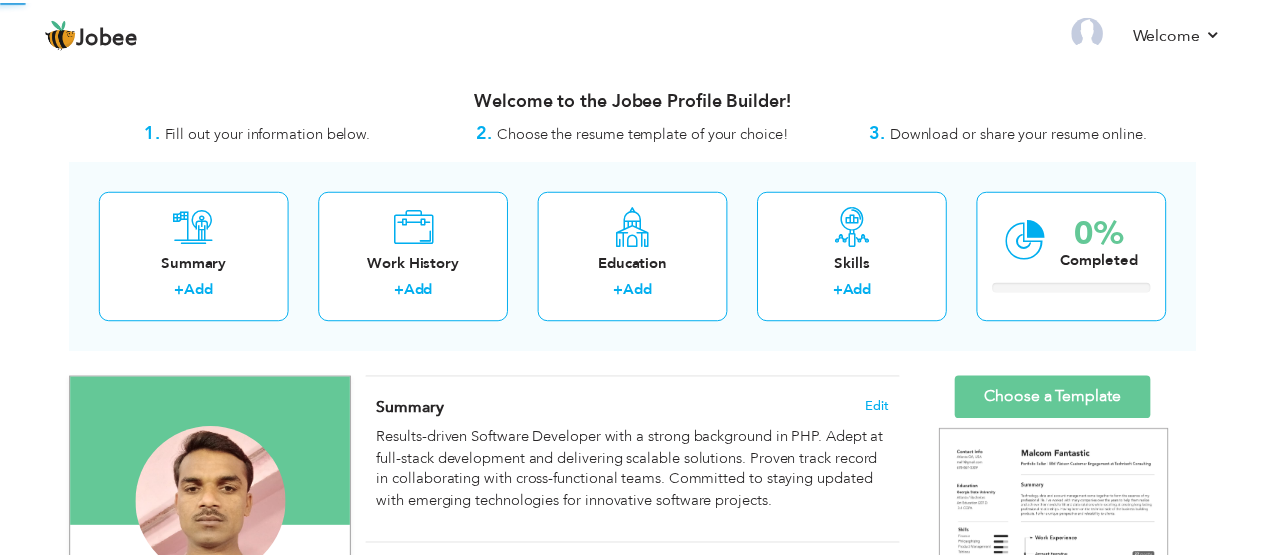 scroll, scrollTop: 0, scrollLeft: 0, axis: both 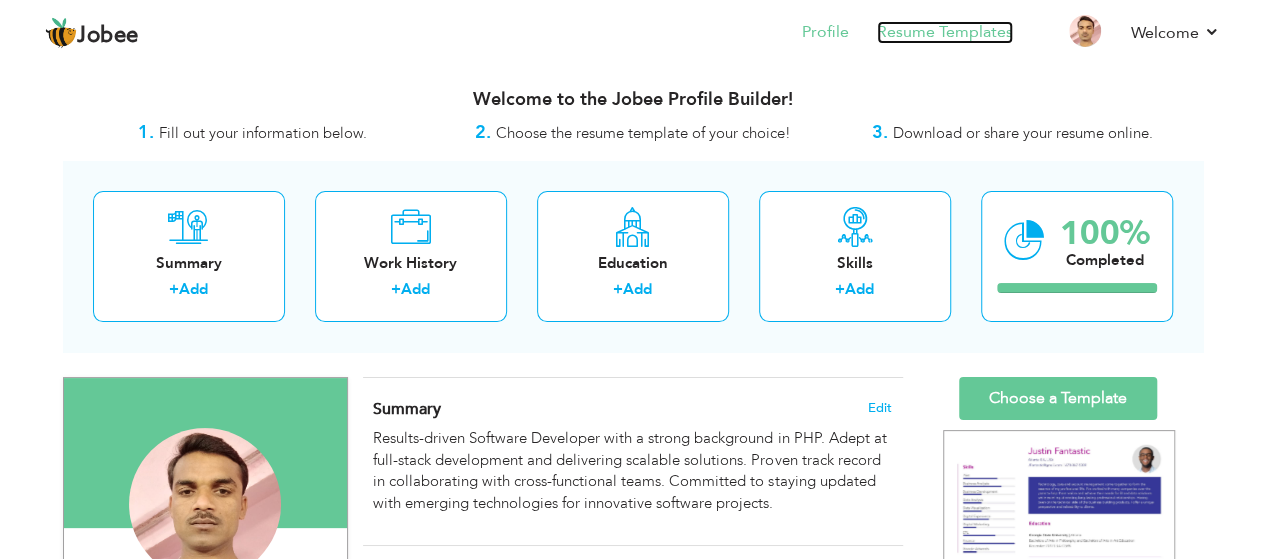 click on "Resume Templates" at bounding box center [945, 32] 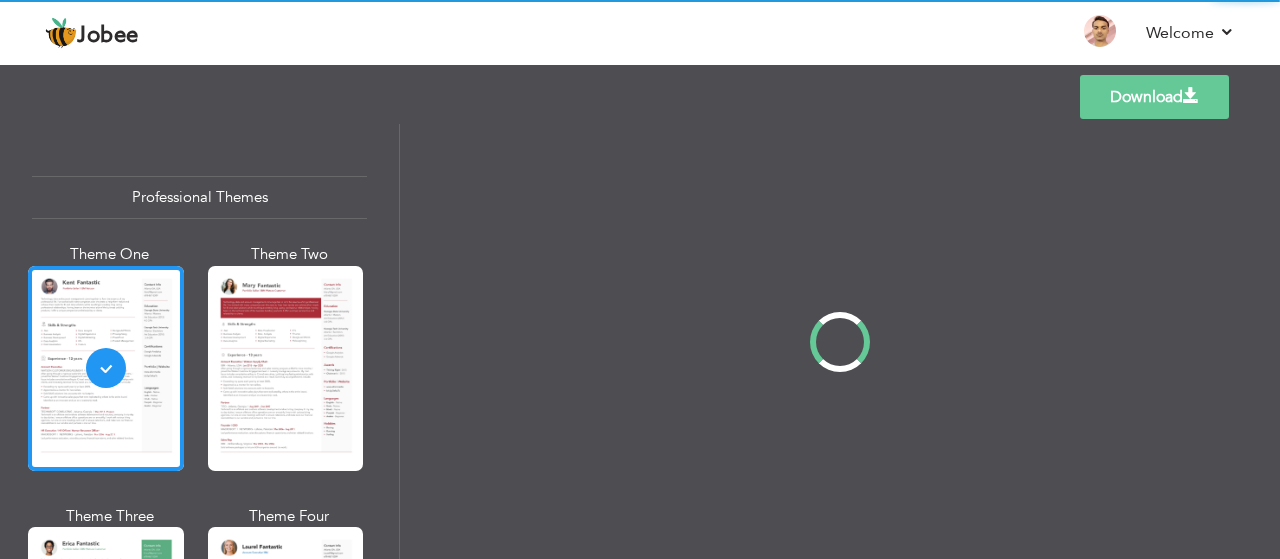 scroll, scrollTop: 0, scrollLeft: 0, axis: both 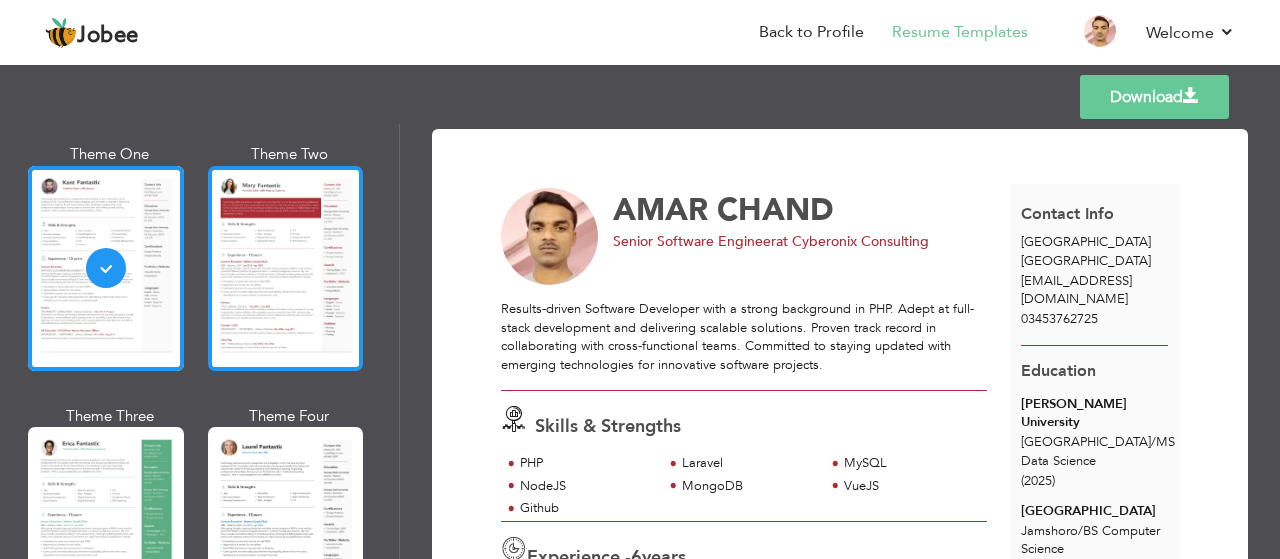 click at bounding box center [286, 268] 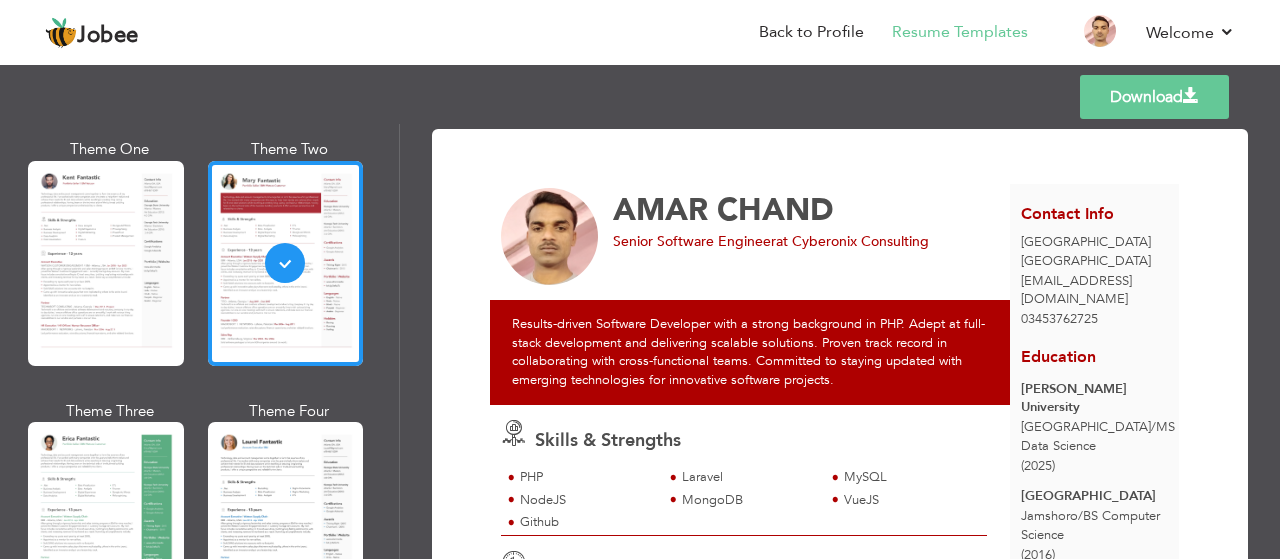 scroll, scrollTop: 112, scrollLeft: 0, axis: vertical 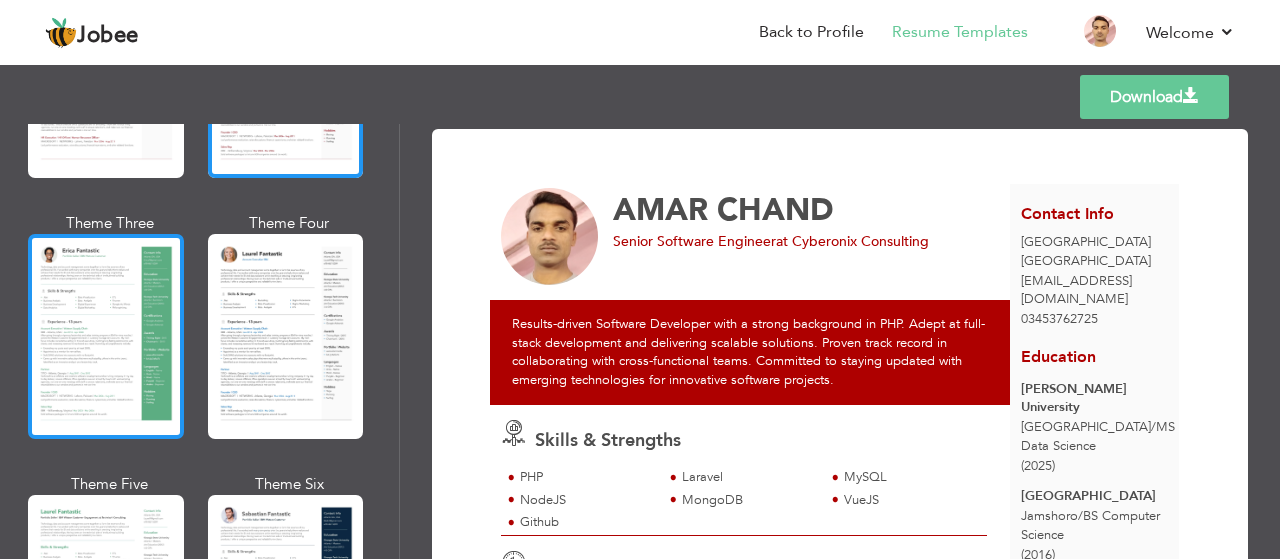 click at bounding box center [106, 336] 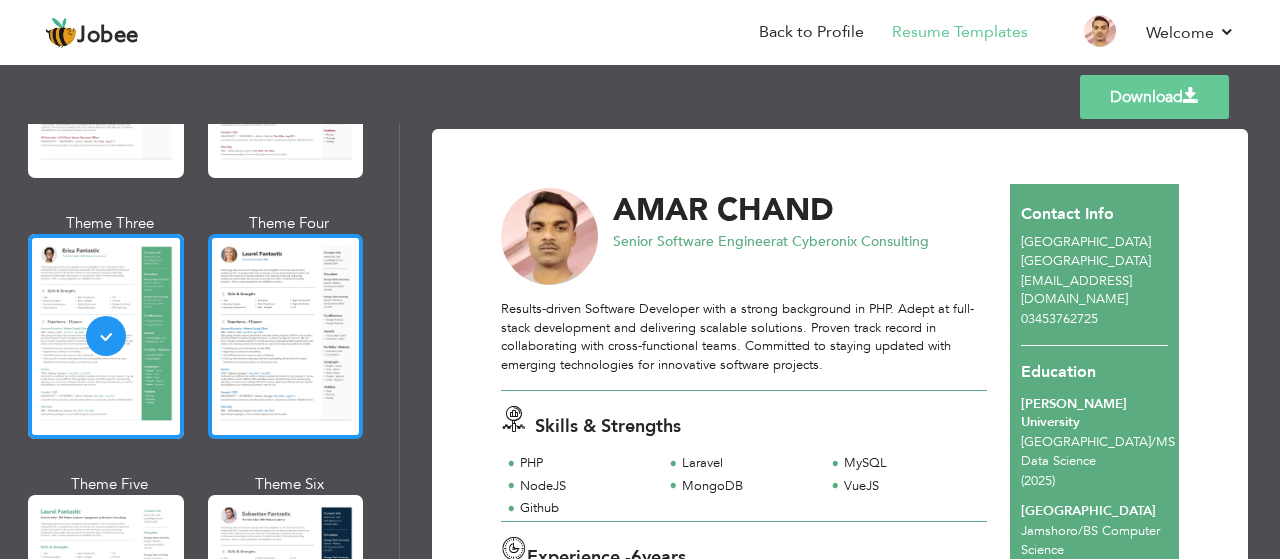 click at bounding box center (286, 336) 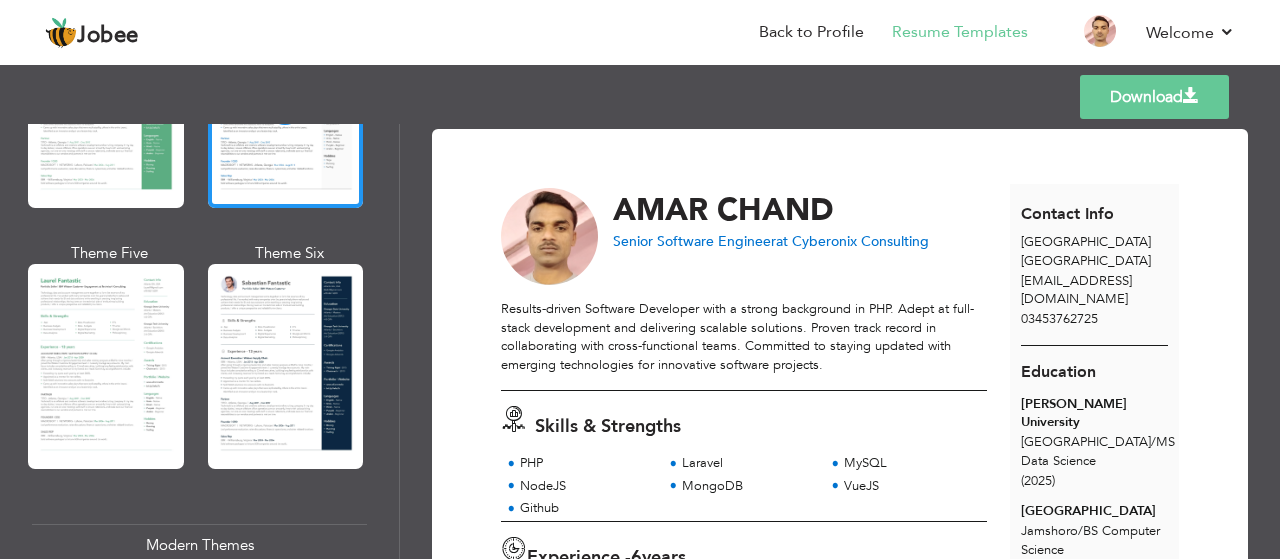 scroll, scrollTop: 530, scrollLeft: 0, axis: vertical 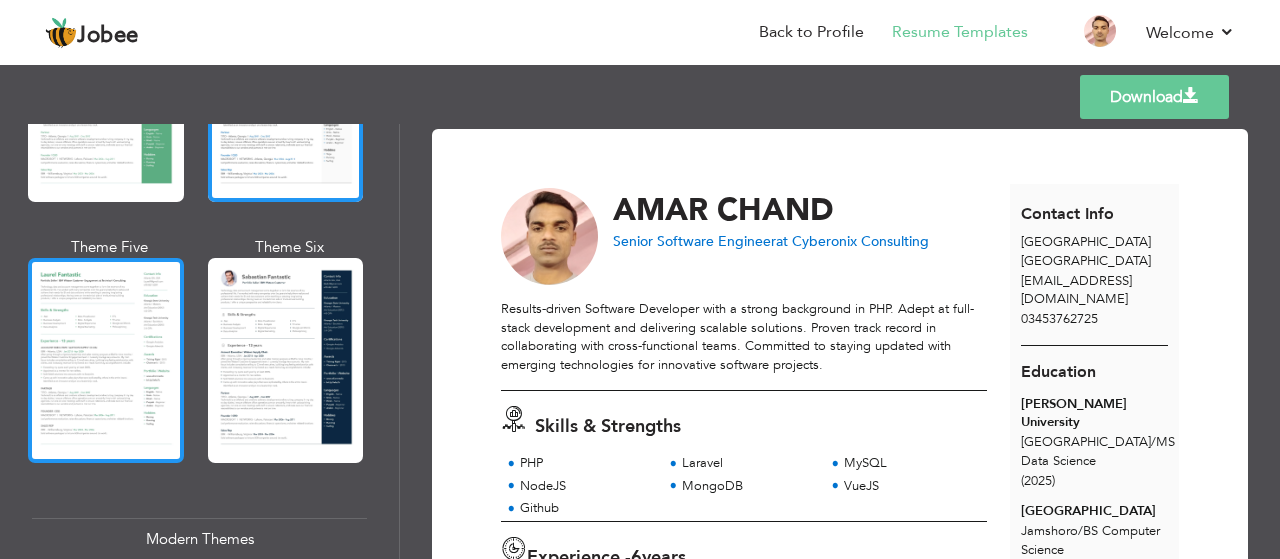 click at bounding box center [106, 360] 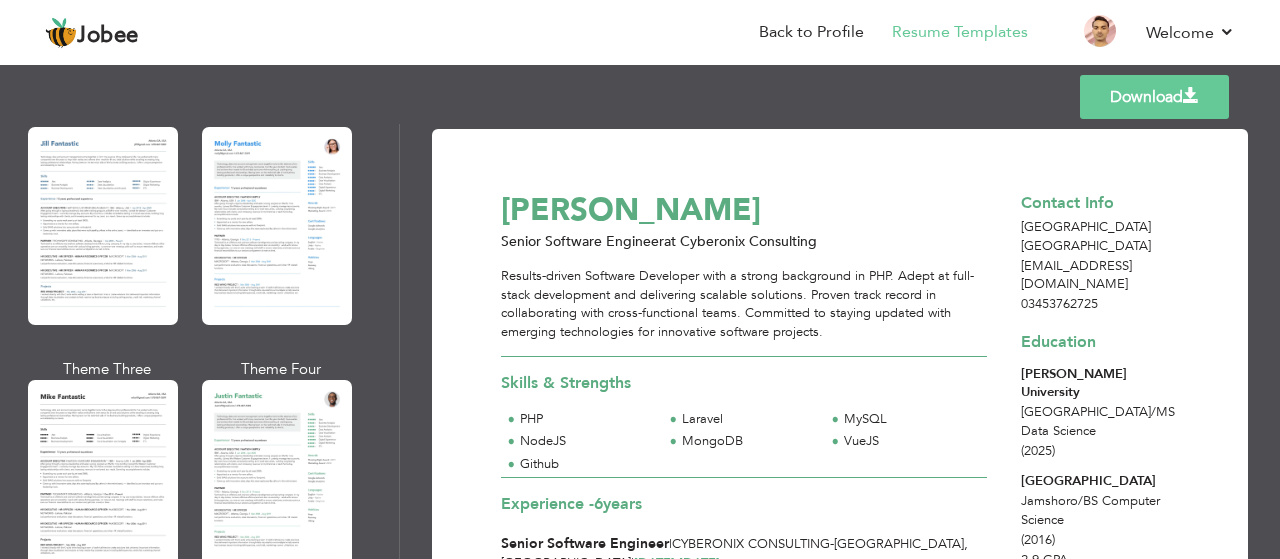 scroll, scrollTop: 992, scrollLeft: 0, axis: vertical 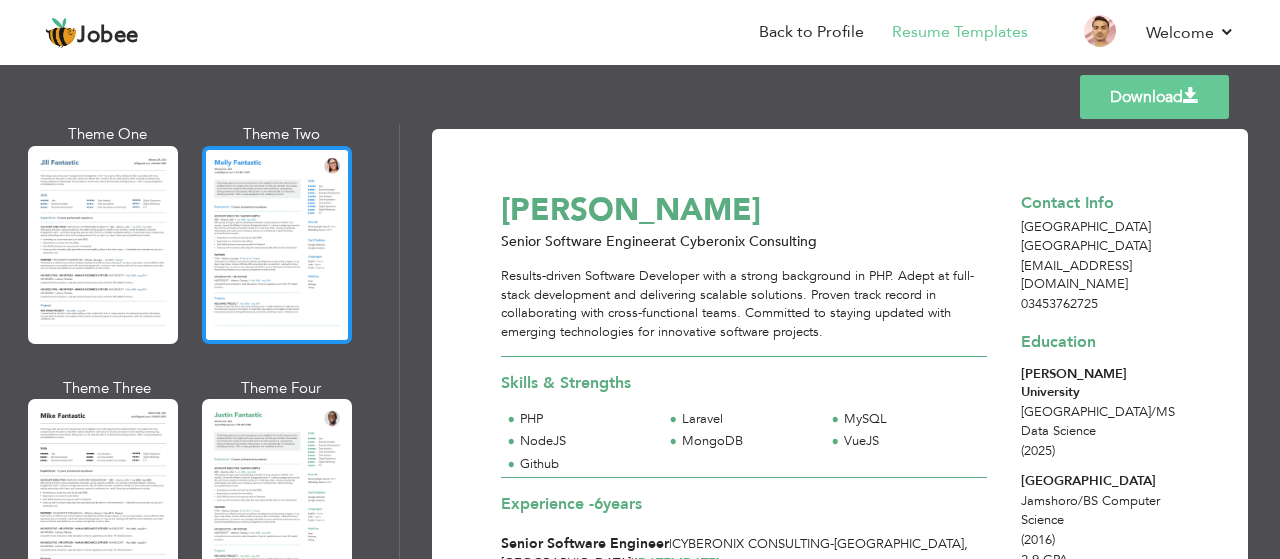 click at bounding box center [277, 245] 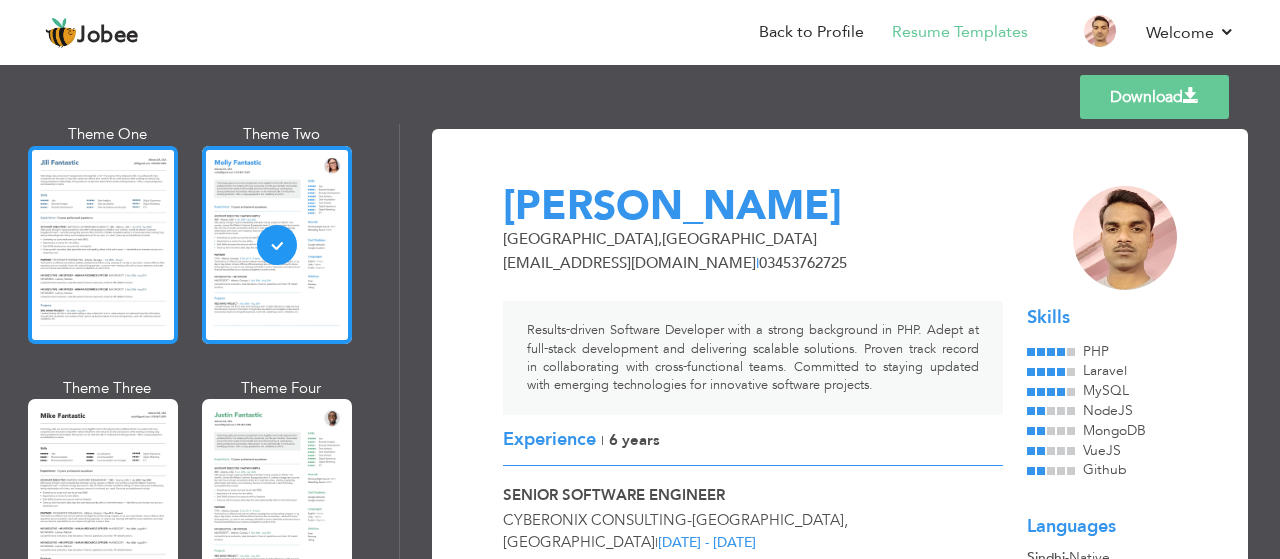 click at bounding box center (103, 245) 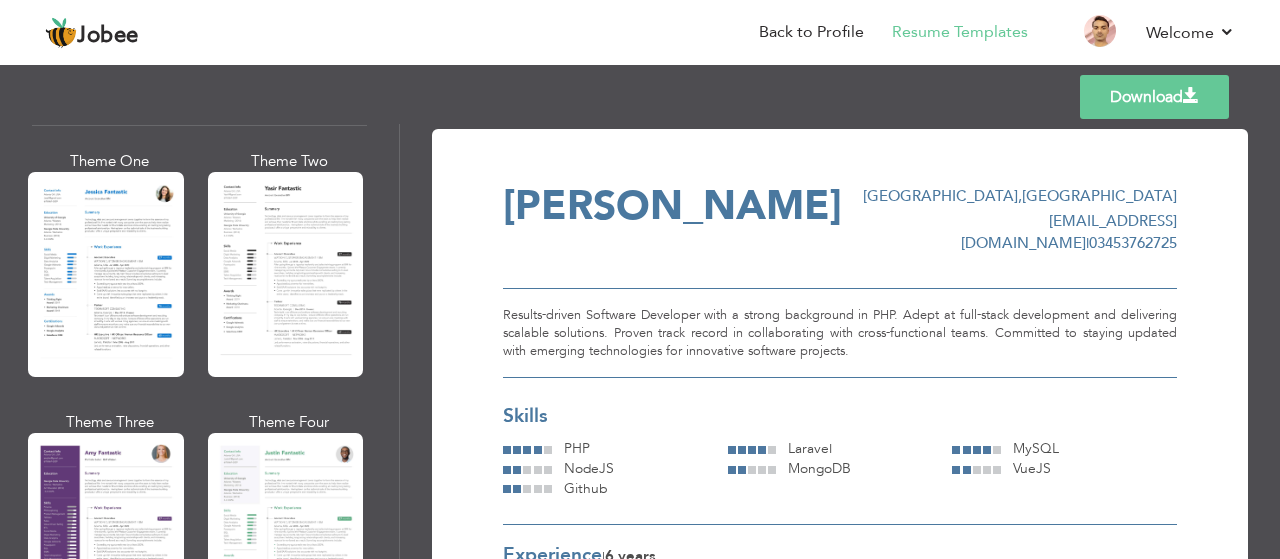 scroll, scrollTop: 1586, scrollLeft: 0, axis: vertical 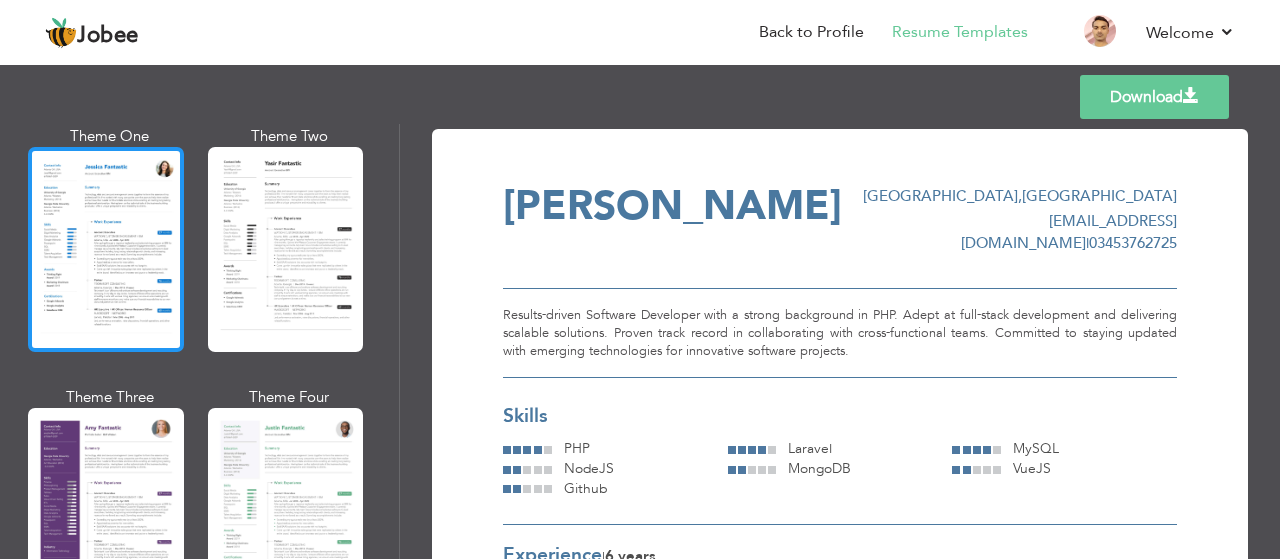 click at bounding box center [106, 249] 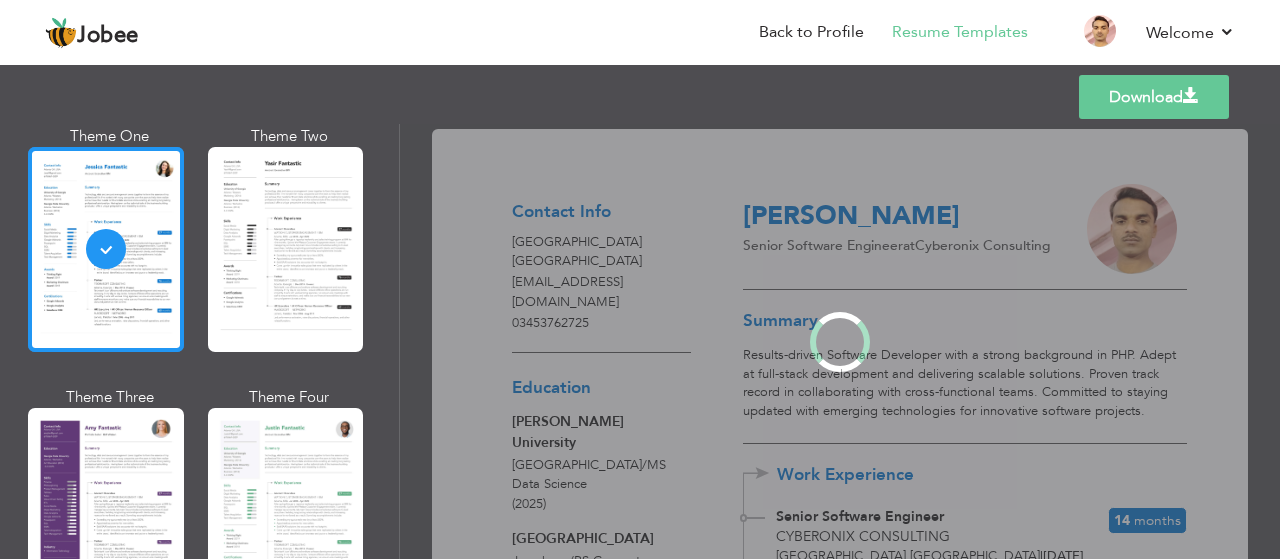 scroll, scrollTop: 1589, scrollLeft: 0, axis: vertical 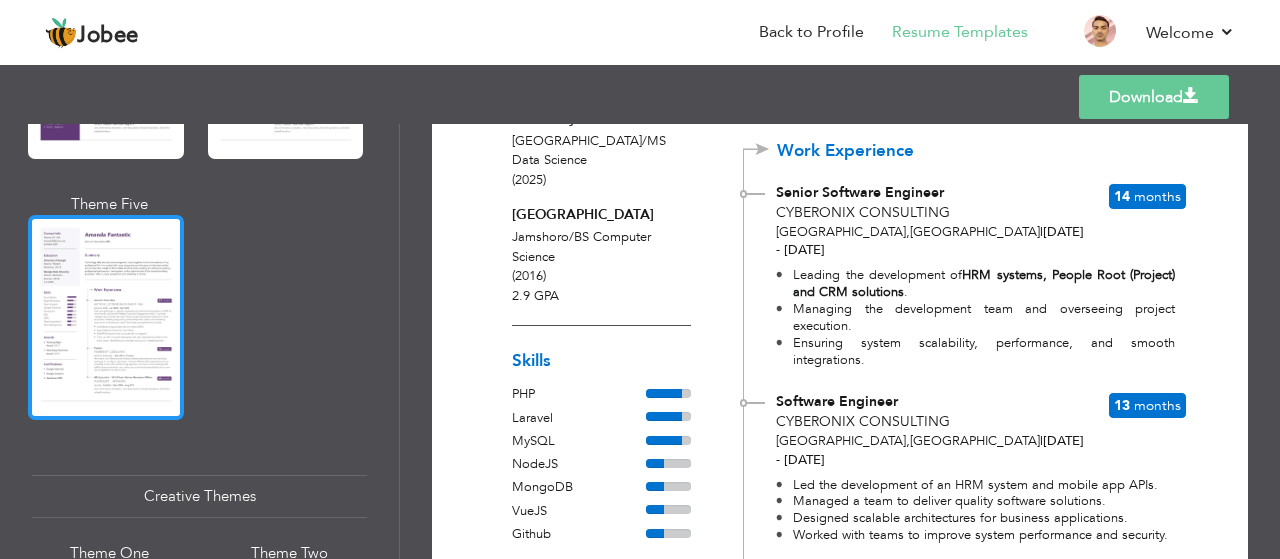 click at bounding box center [106, 317] 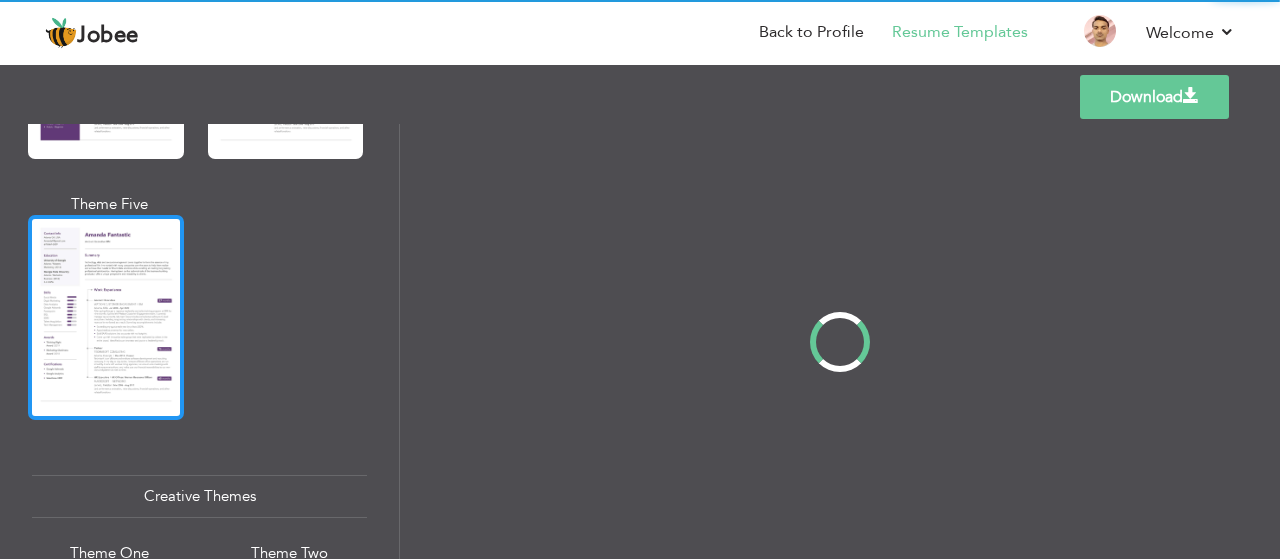scroll, scrollTop: 2036, scrollLeft: 0, axis: vertical 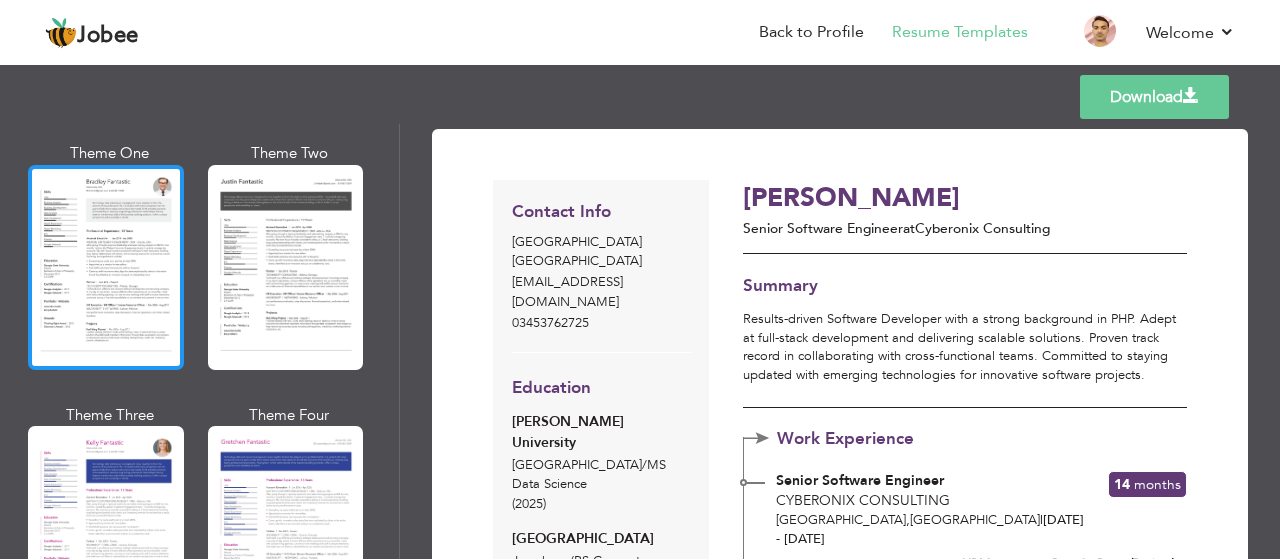 click at bounding box center [106, 267] 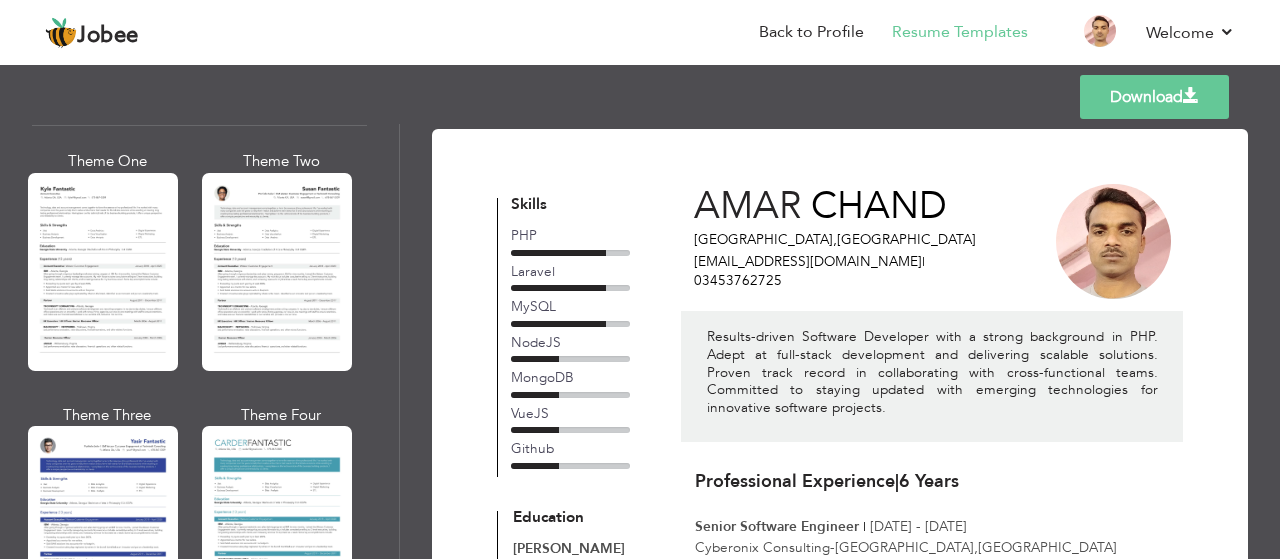 scroll, scrollTop: 3640, scrollLeft: 0, axis: vertical 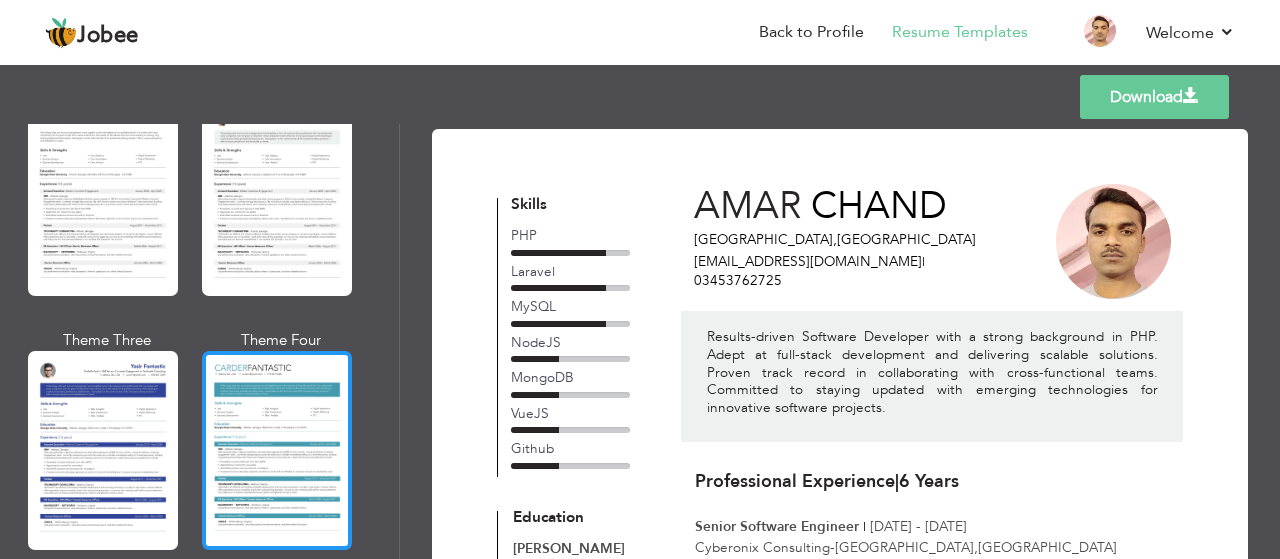 click at bounding box center (277, 450) 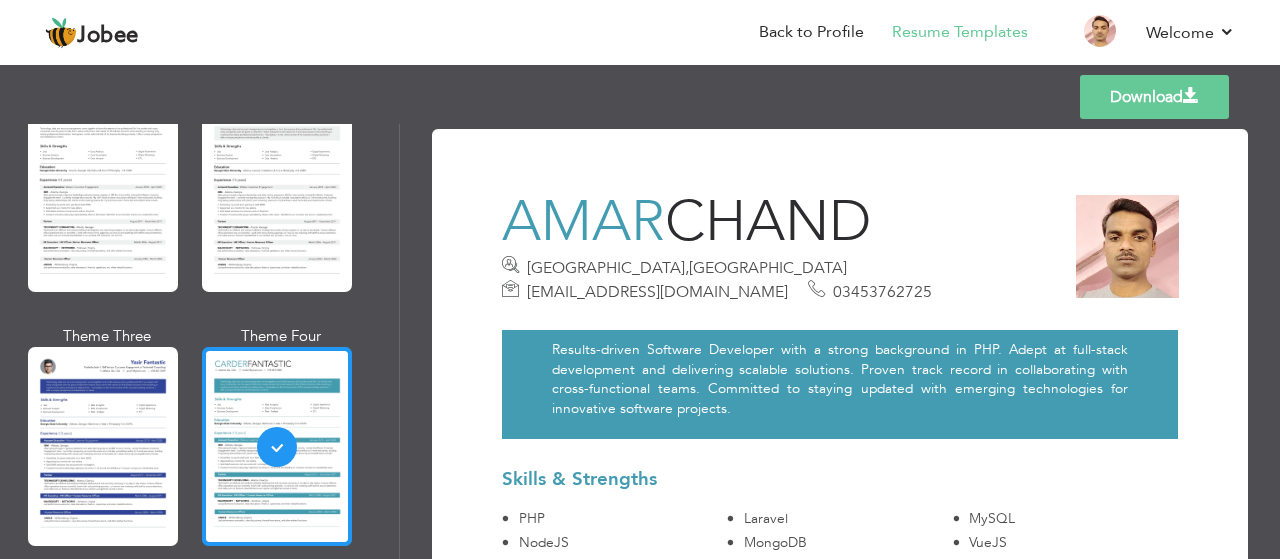 scroll, scrollTop: 3640, scrollLeft: 0, axis: vertical 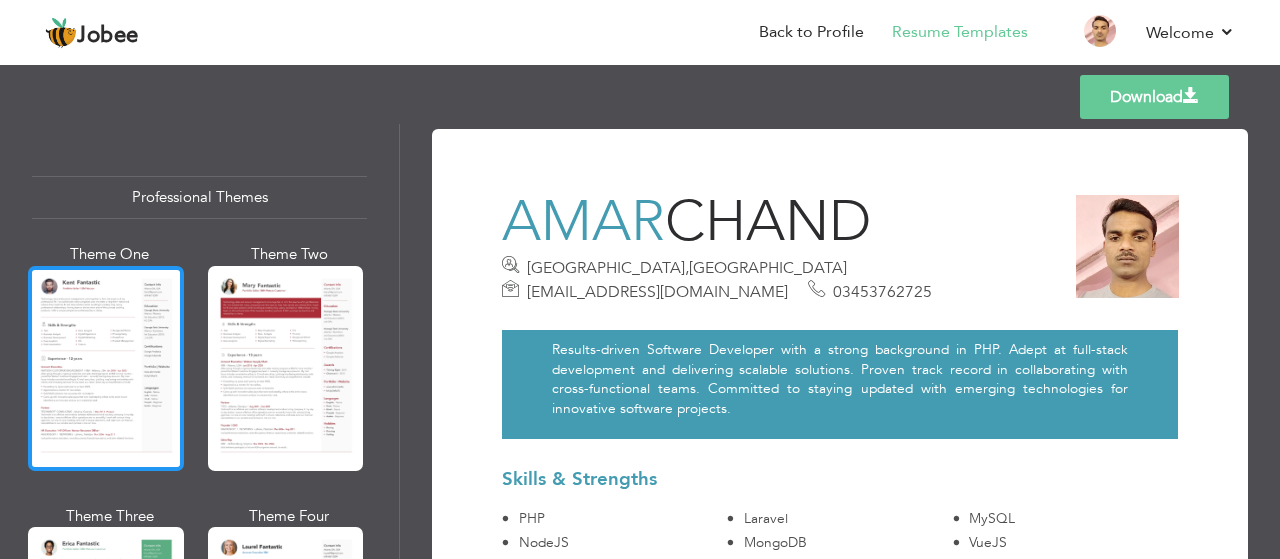 click at bounding box center (106, 368) 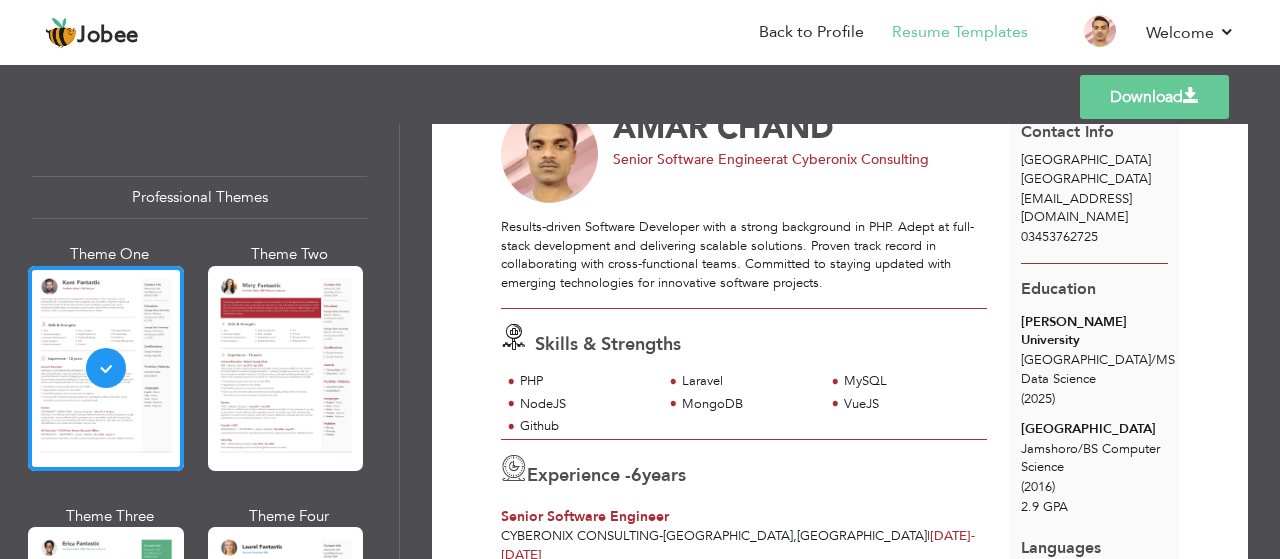scroll, scrollTop: 108, scrollLeft: 0, axis: vertical 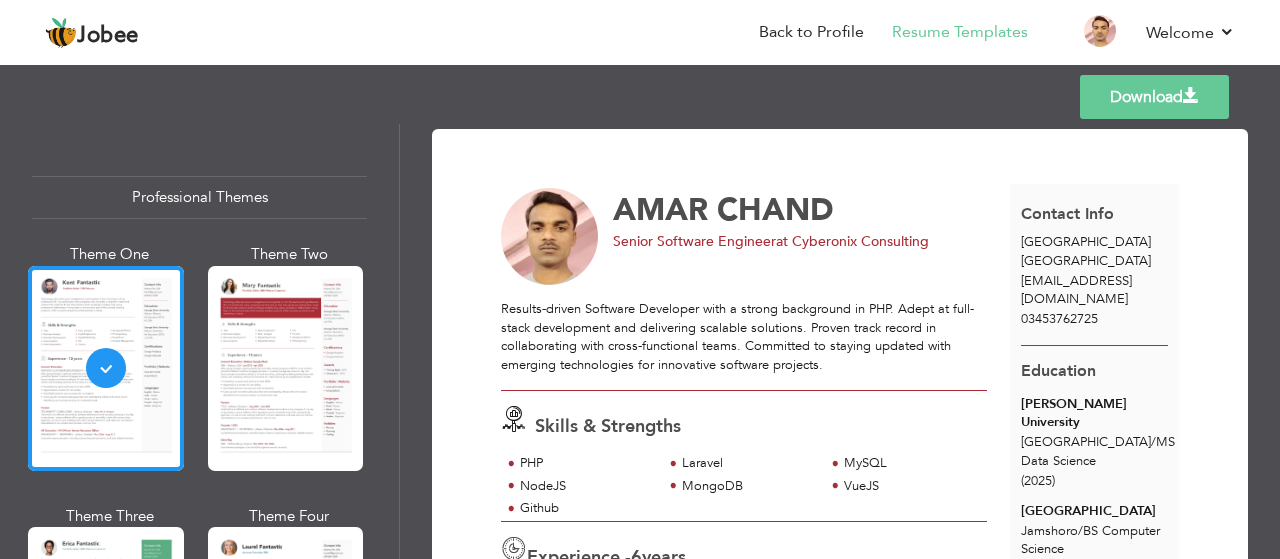 click on "Download" at bounding box center (1154, 97) 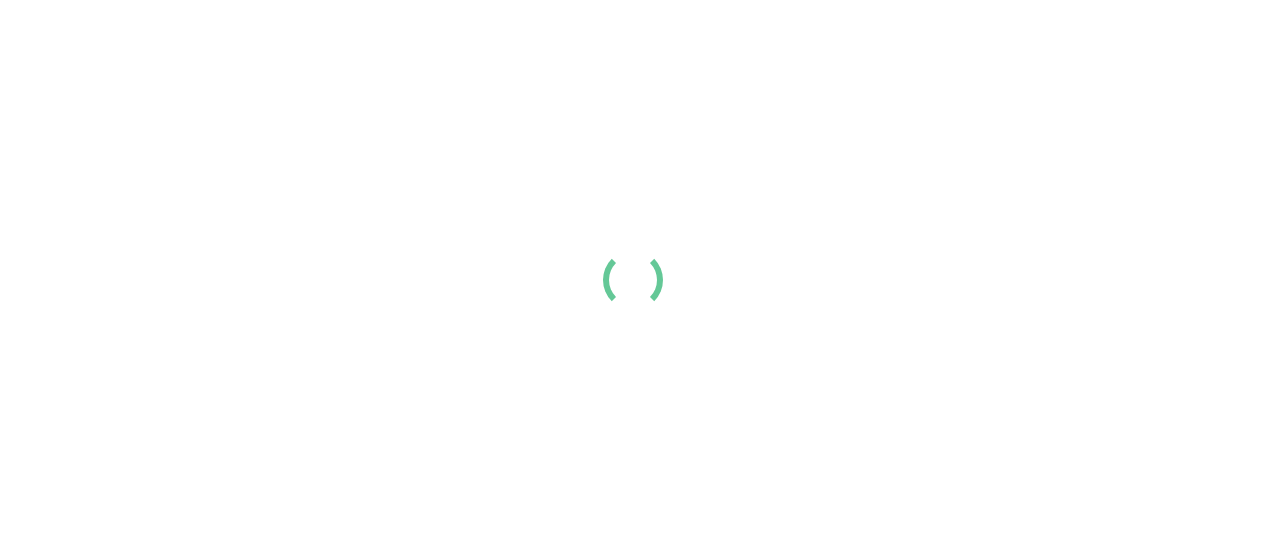 scroll, scrollTop: 0, scrollLeft: 0, axis: both 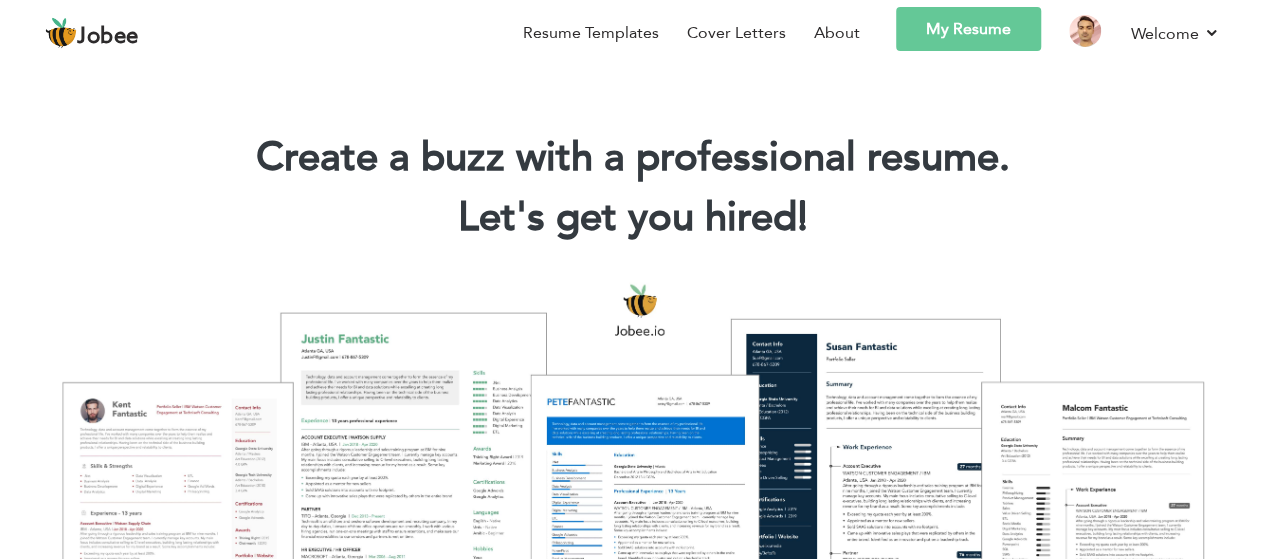 click on "My Resume" at bounding box center (968, 29) 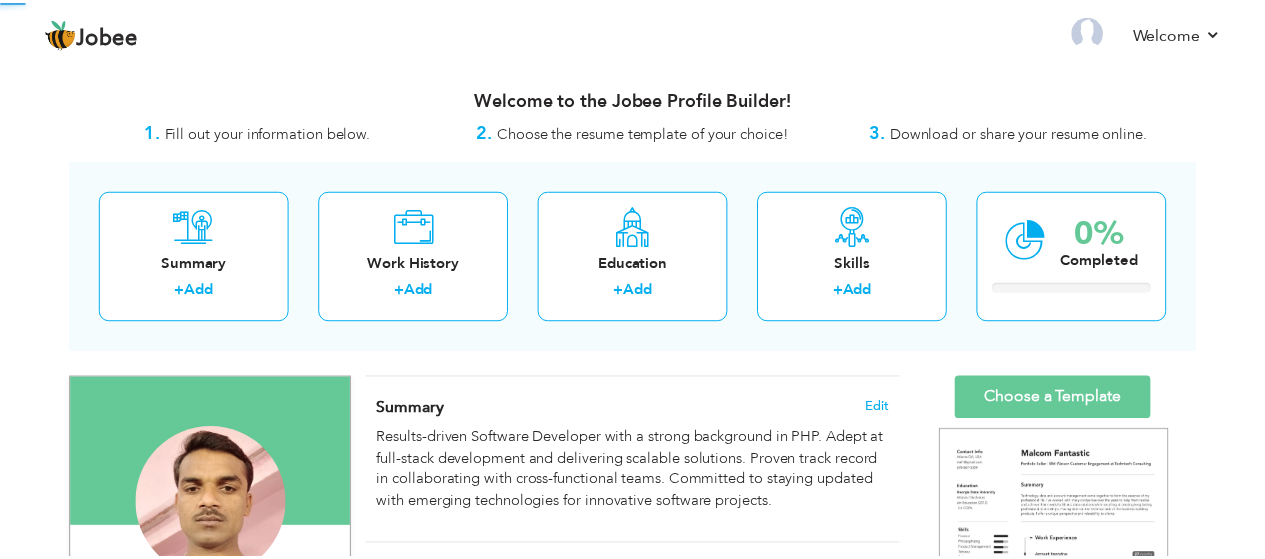 scroll, scrollTop: 0, scrollLeft: 0, axis: both 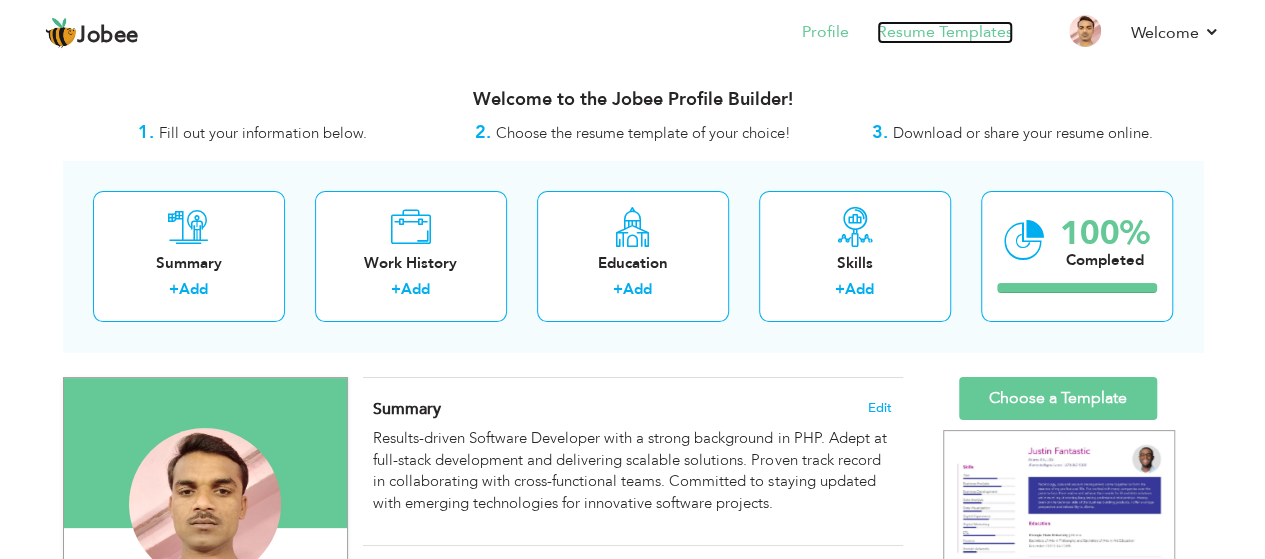 click on "Resume Templates" at bounding box center (945, 32) 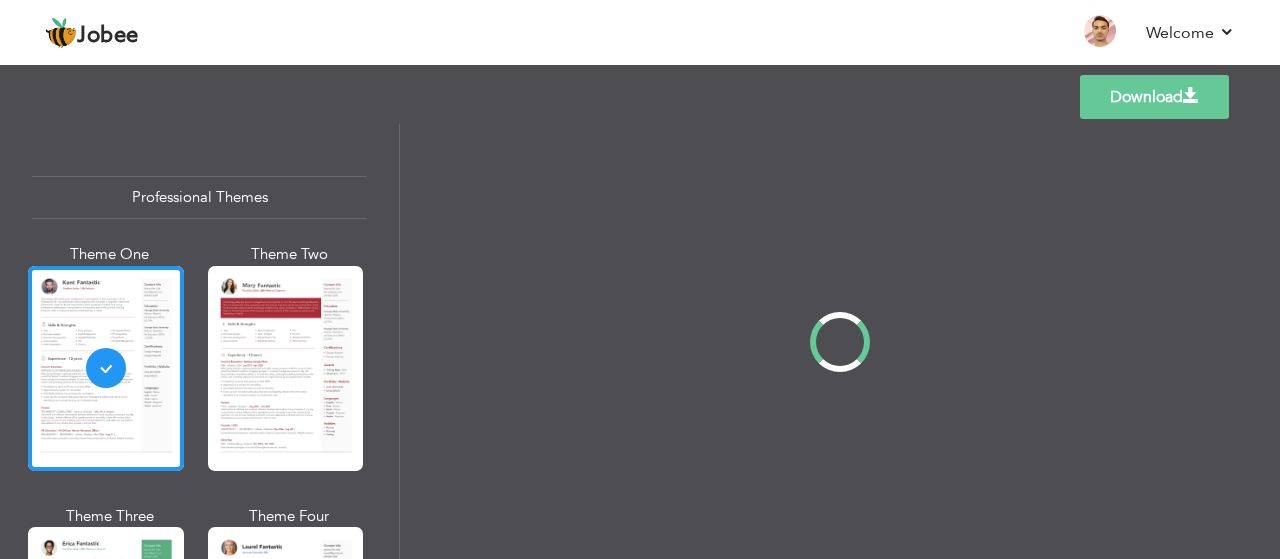 scroll, scrollTop: 0, scrollLeft: 0, axis: both 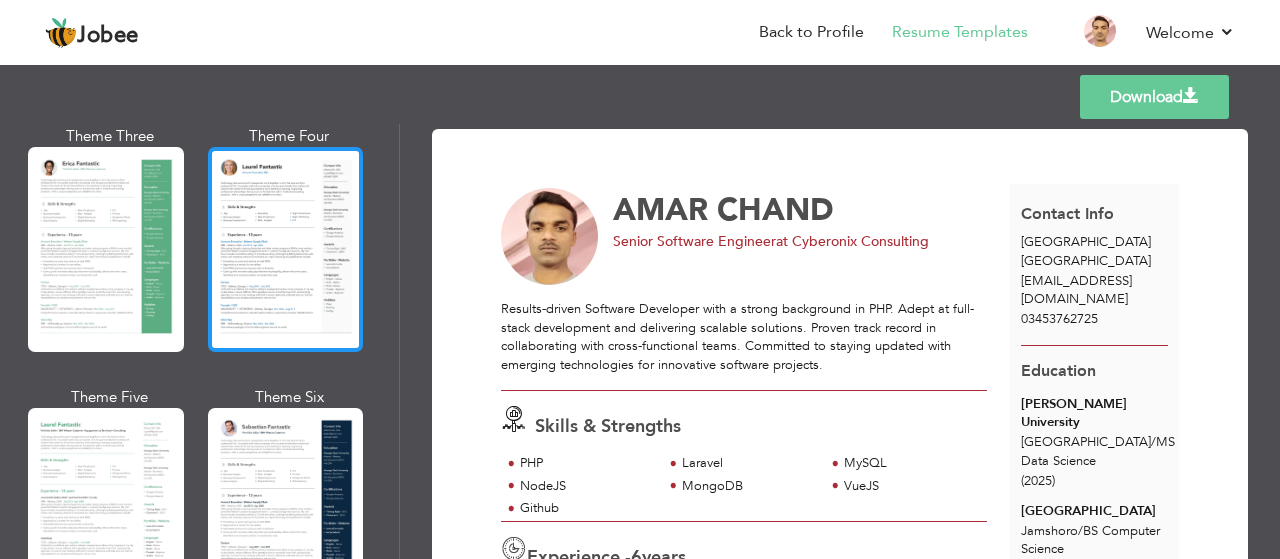 click at bounding box center [286, 249] 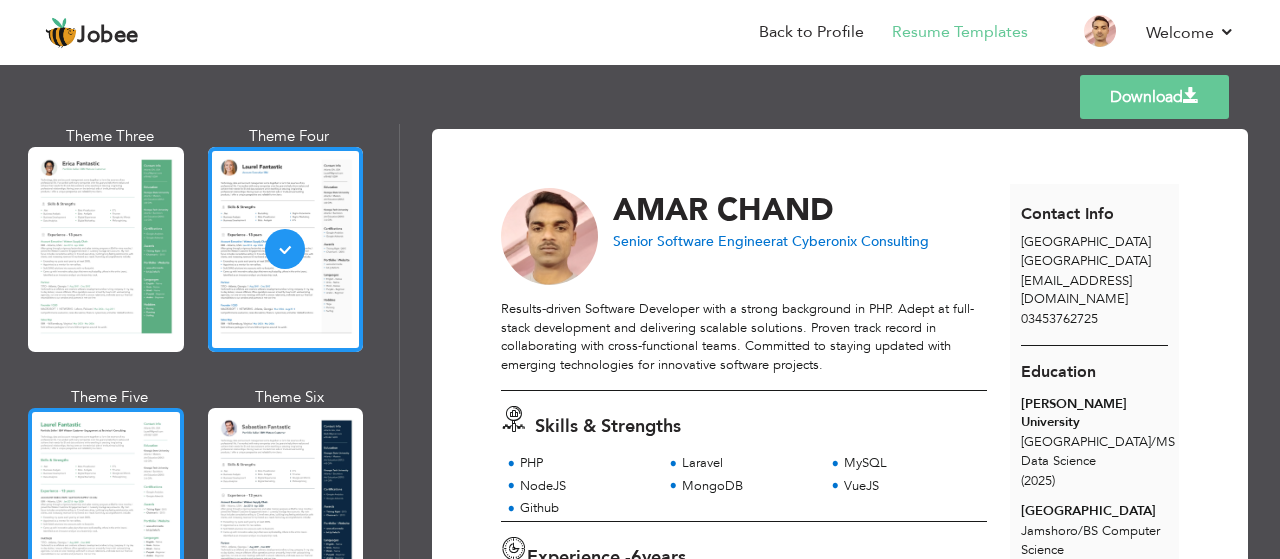 click at bounding box center (106, 510) 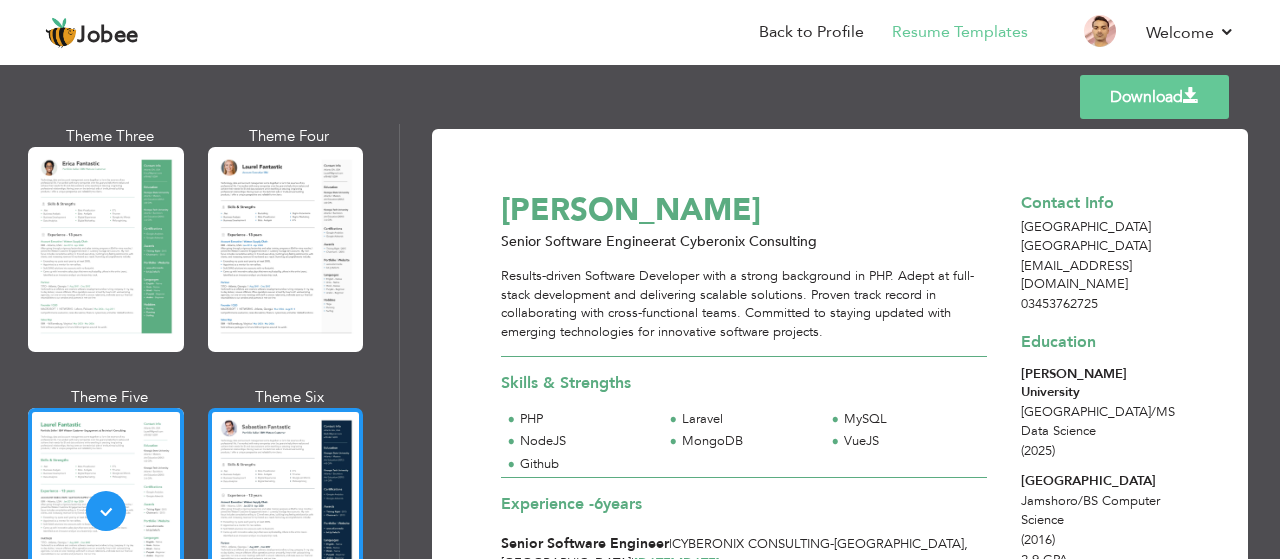 click at bounding box center [286, 510] 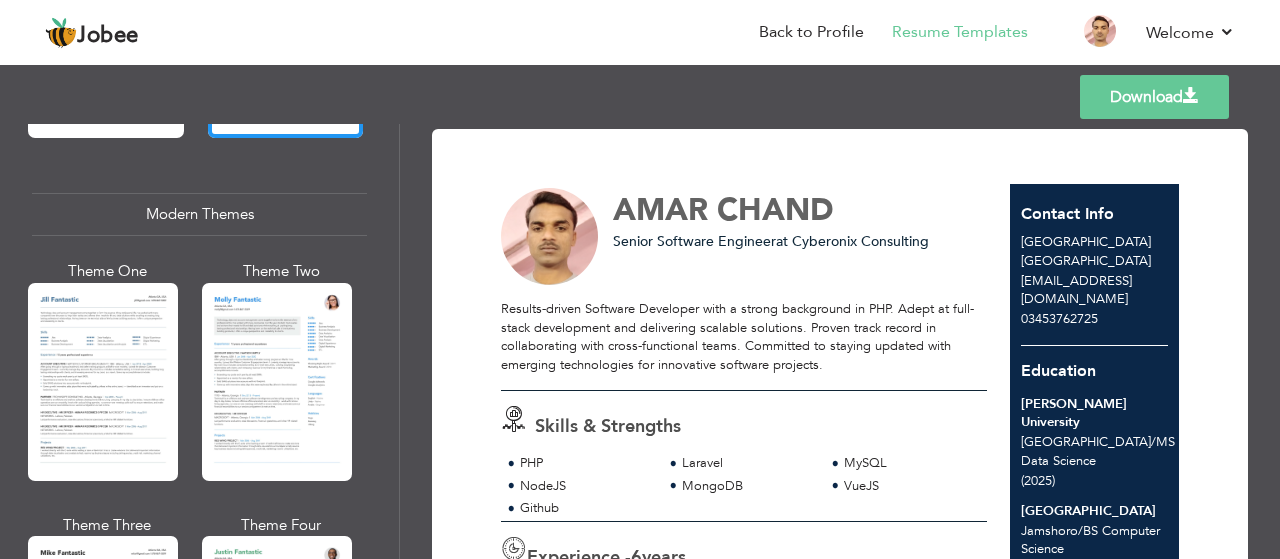 scroll, scrollTop: 868, scrollLeft: 0, axis: vertical 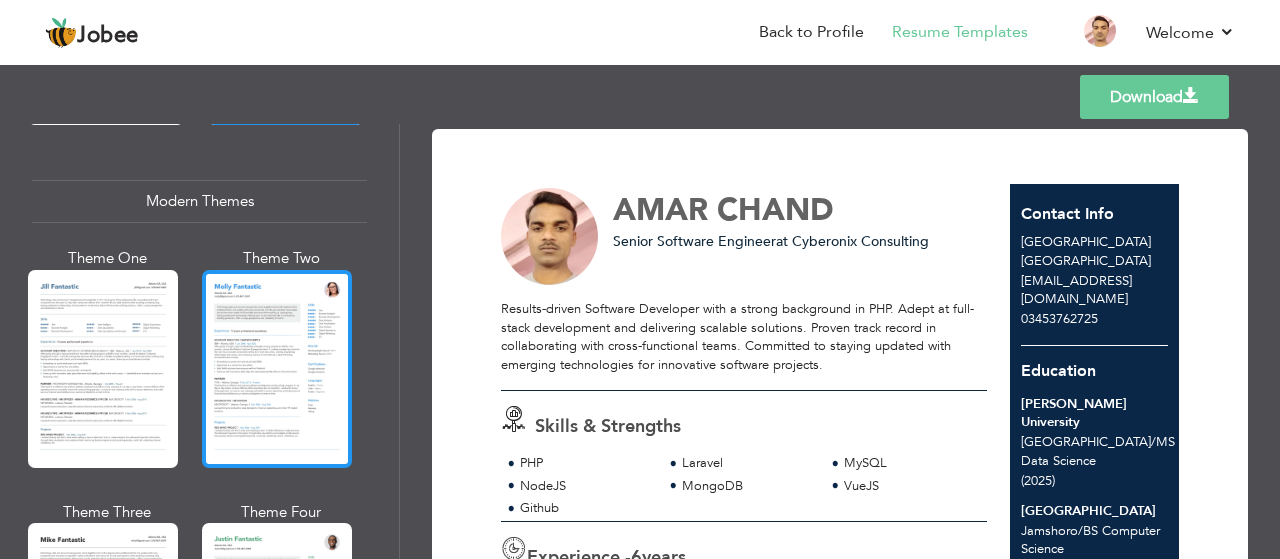 click at bounding box center [277, 369] 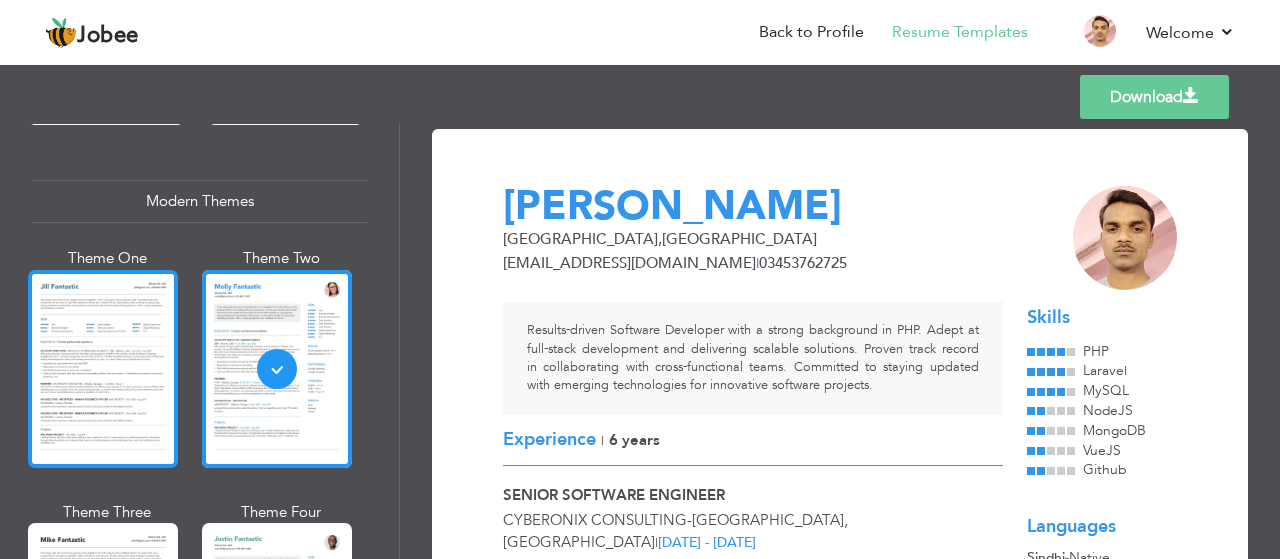 click at bounding box center [103, 369] 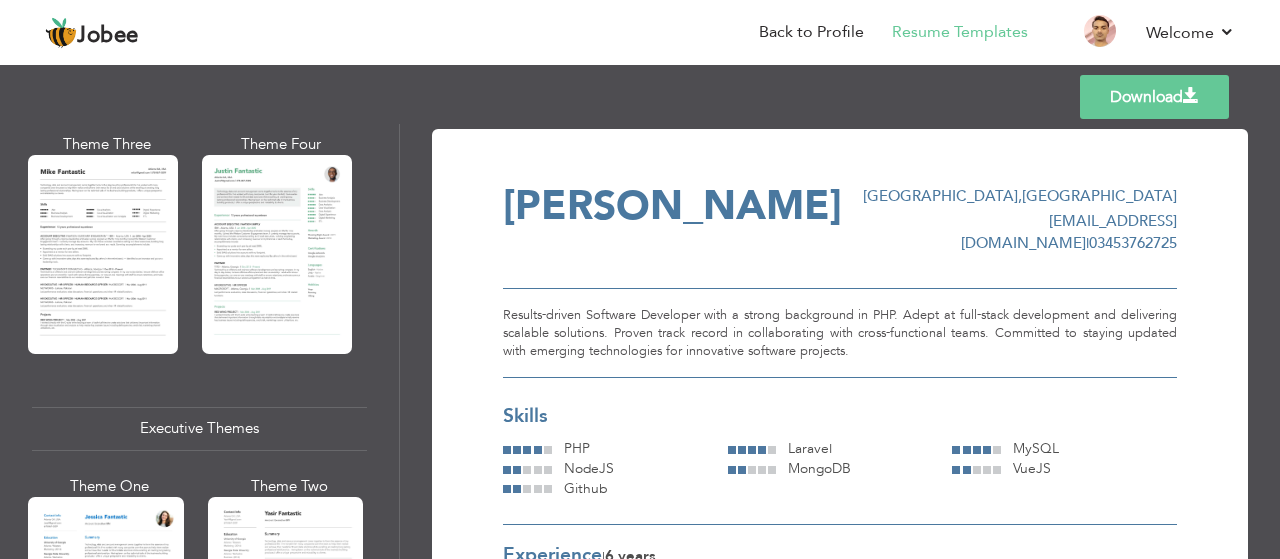 scroll, scrollTop: 1229, scrollLeft: 0, axis: vertical 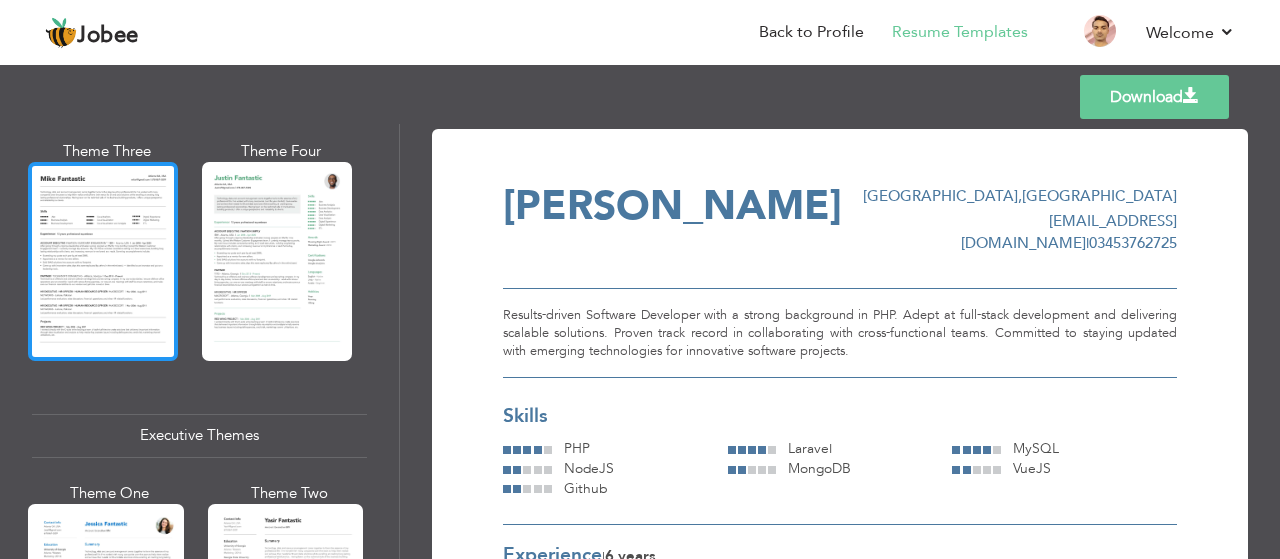 click at bounding box center [103, 261] 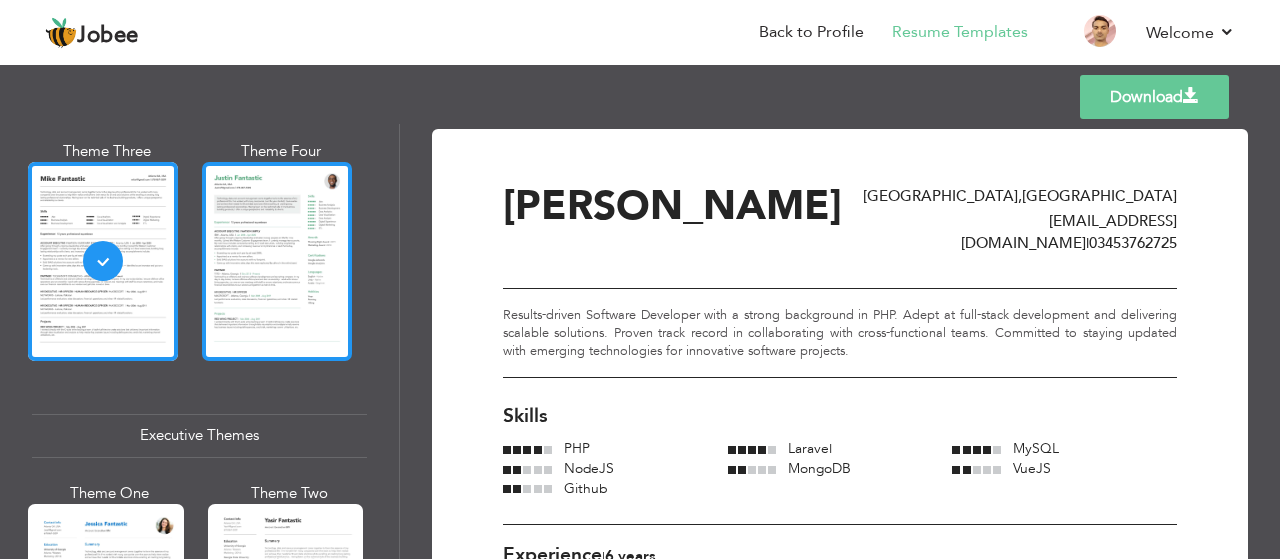 click at bounding box center (277, 261) 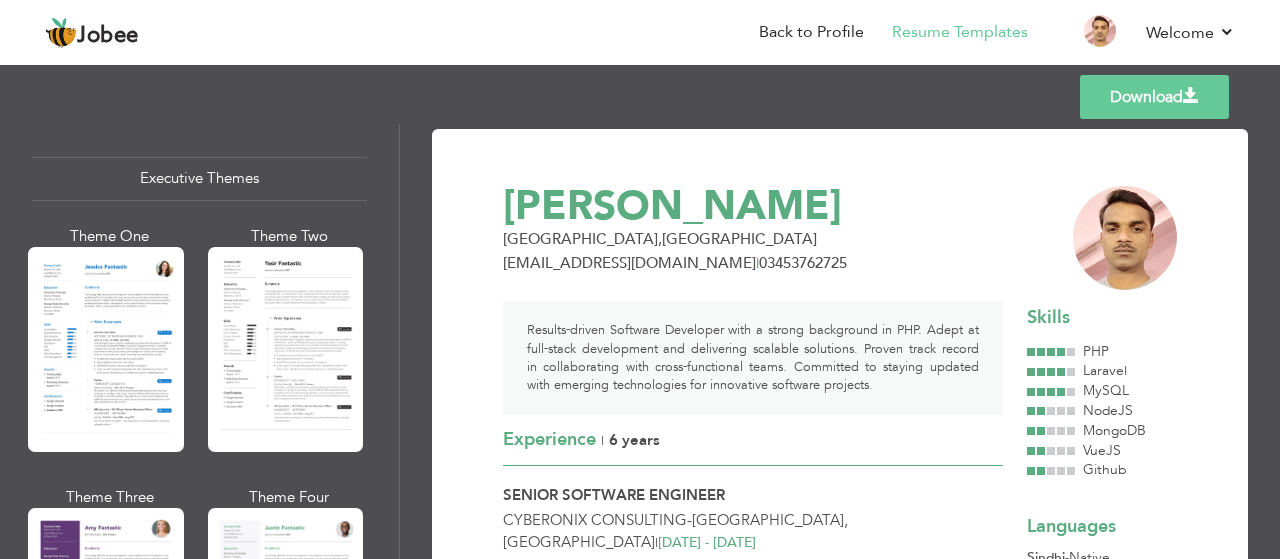 scroll, scrollTop: 1498, scrollLeft: 0, axis: vertical 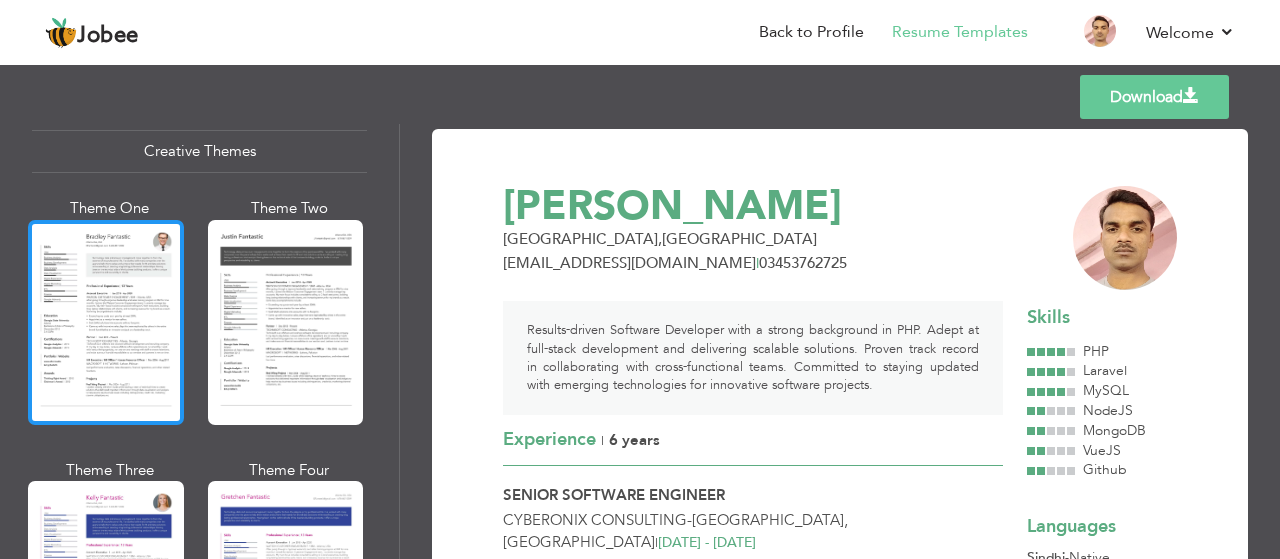 click at bounding box center [106, 322] 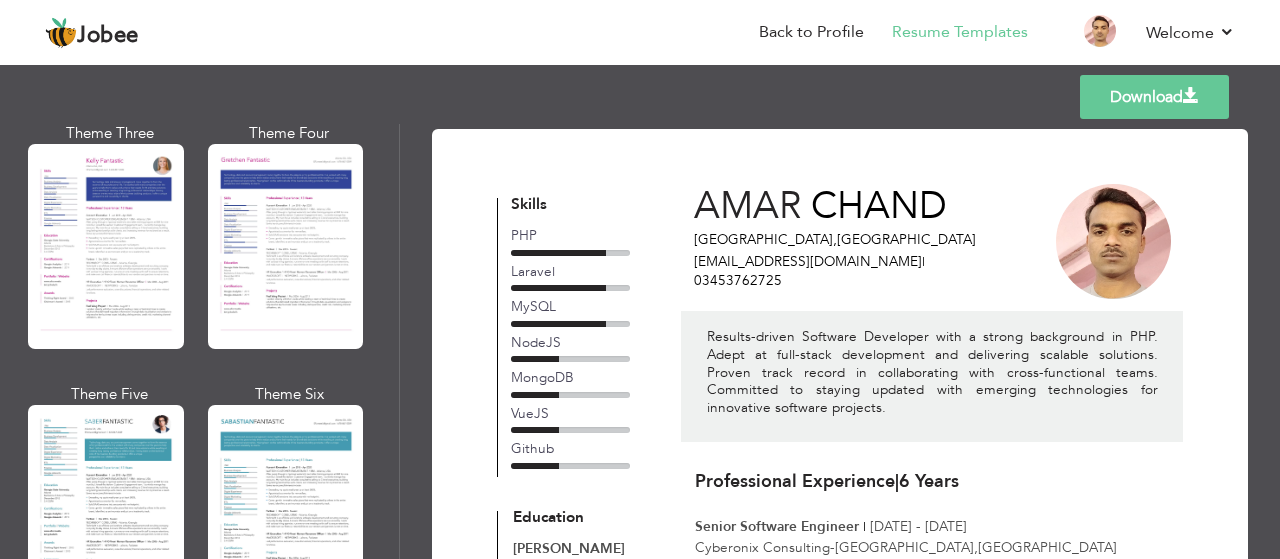 scroll, scrollTop: 2740, scrollLeft: 0, axis: vertical 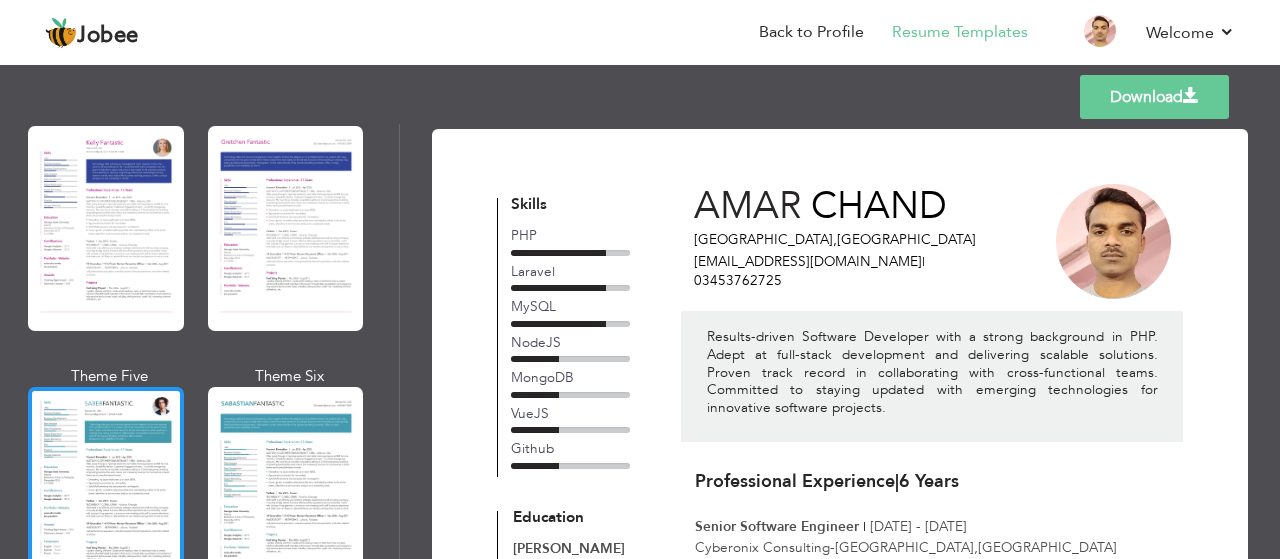 click at bounding box center (106, 489) 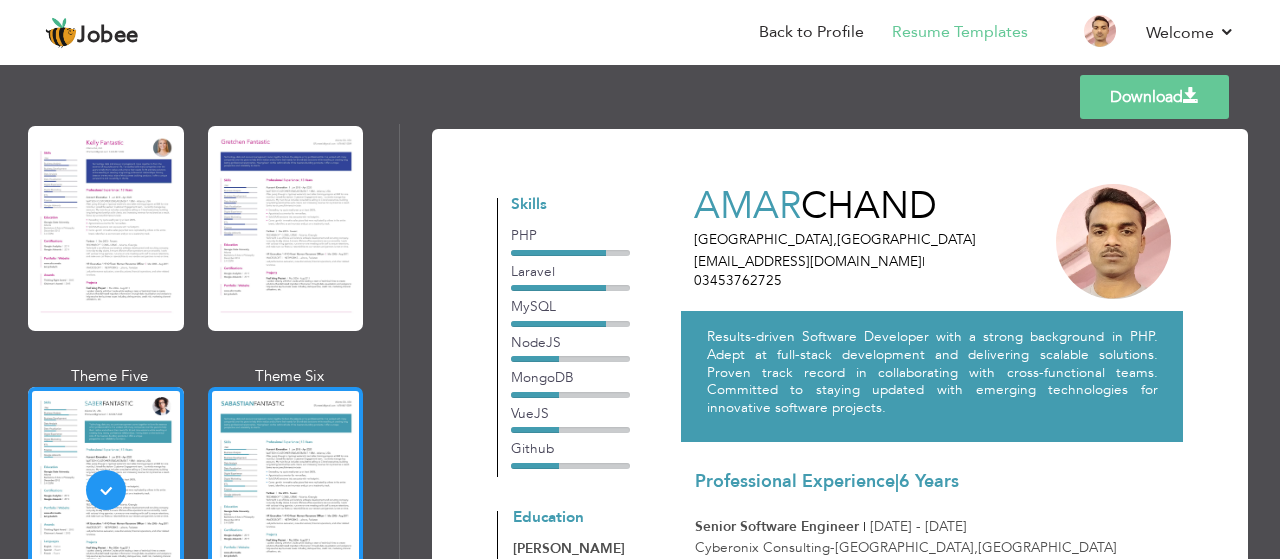 click at bounding box center (286, 489) 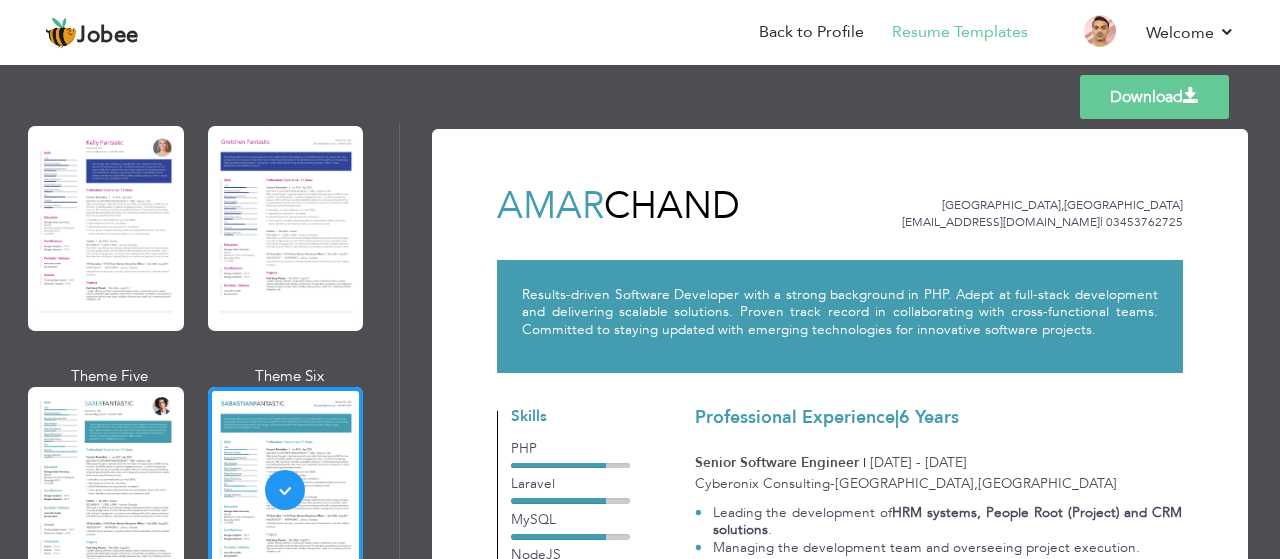 drag, startPoint x: 390, startPoint y: 418, endPoint x: 397, endPoint y: 446, distance: 28.86174 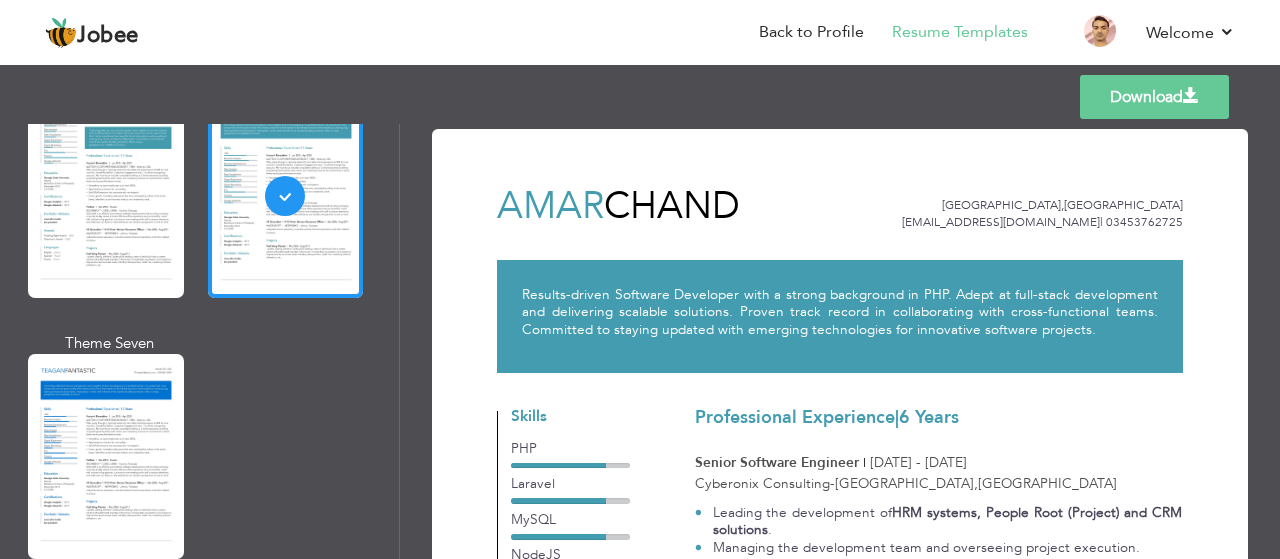 scroll, scrollTop: 3053, scrollLeft: 0, axis: vertical 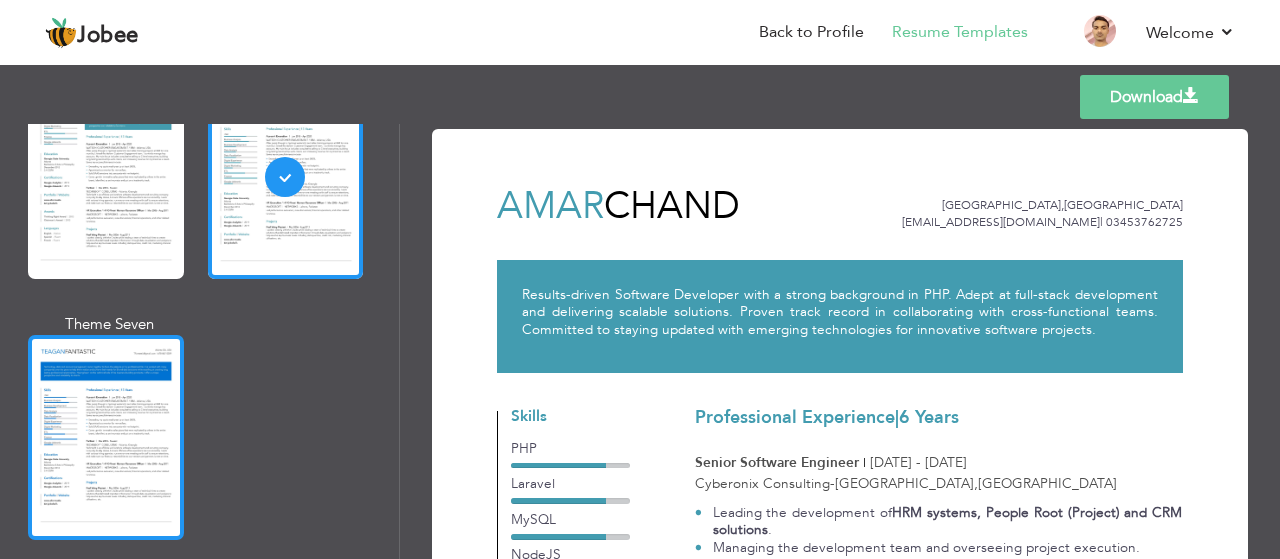 click at bounding box center [106, 437] 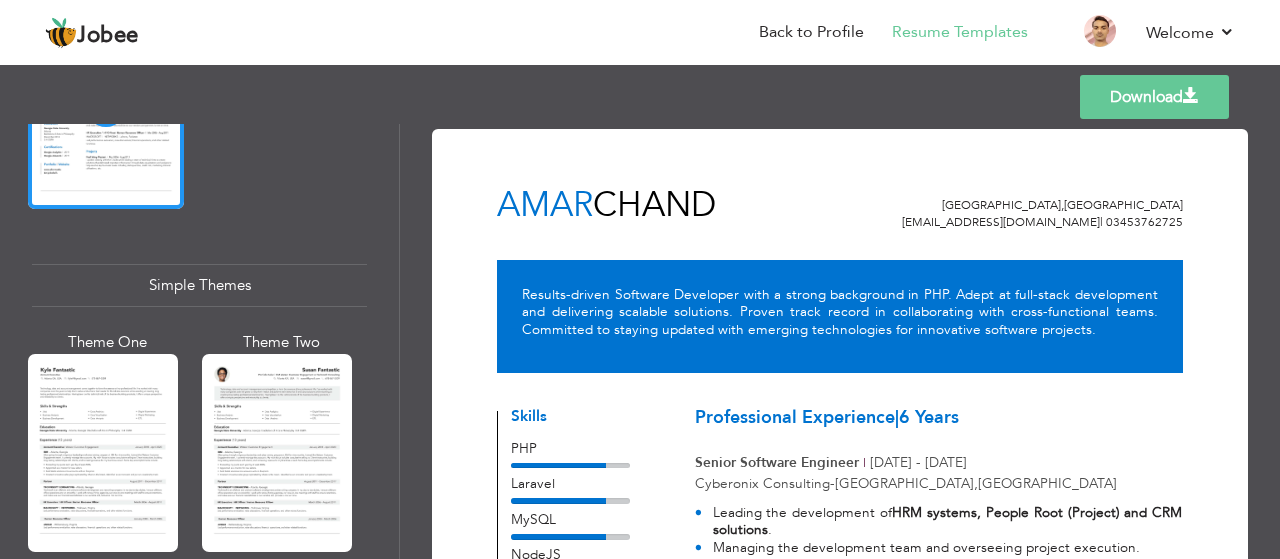 scroll, scrollTop: 3402, scrollLeft: 0, axis: vertical 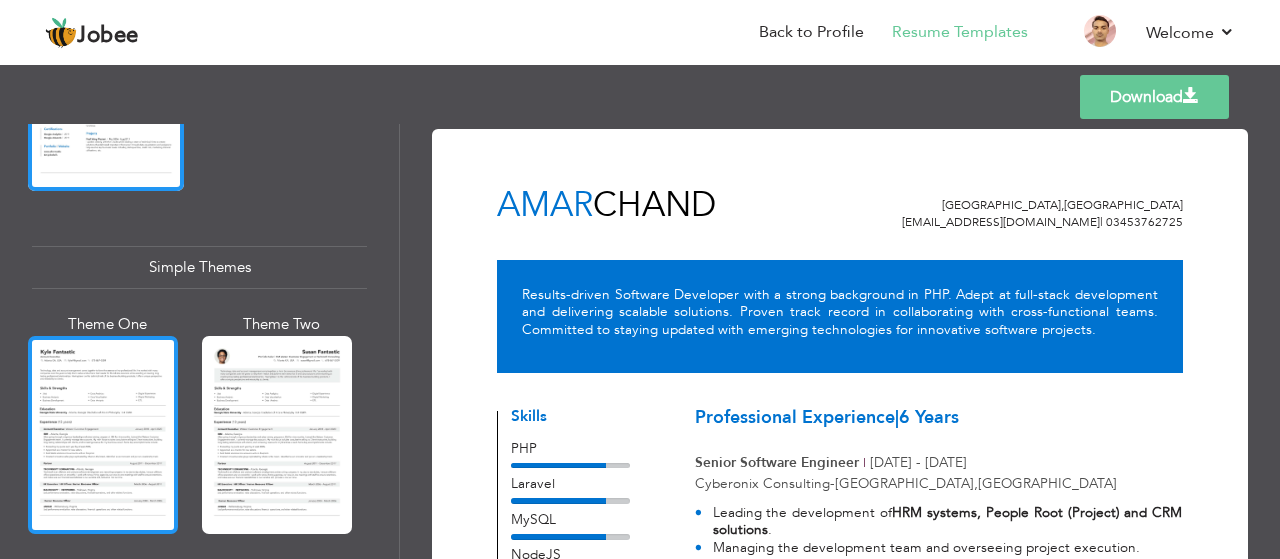 click at bounding box center (103, 435) 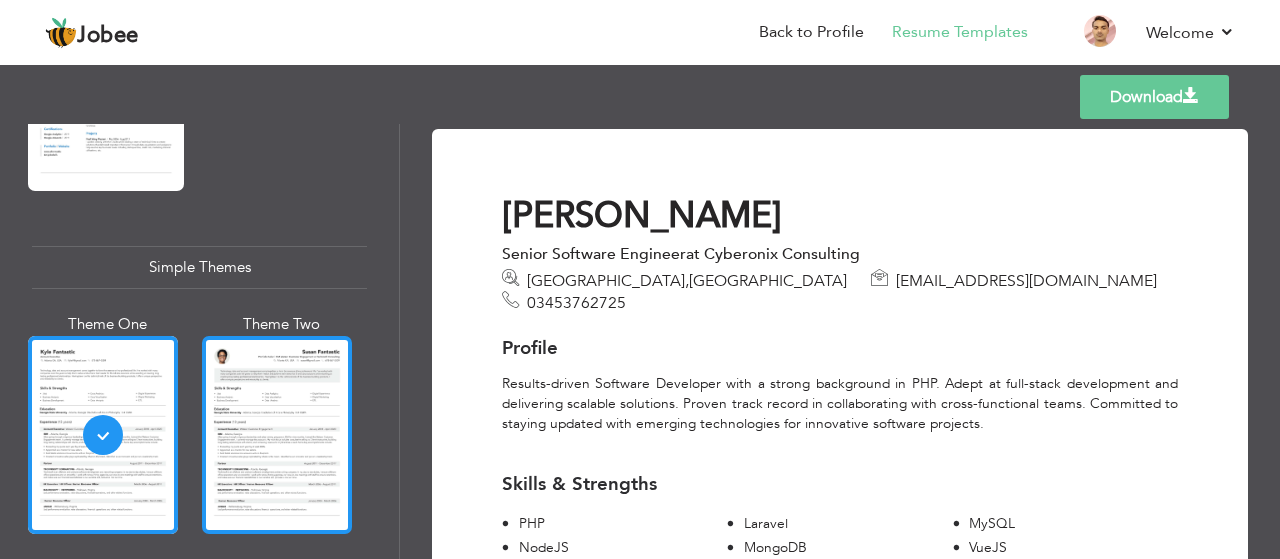 click at bounding box center (277, 435) 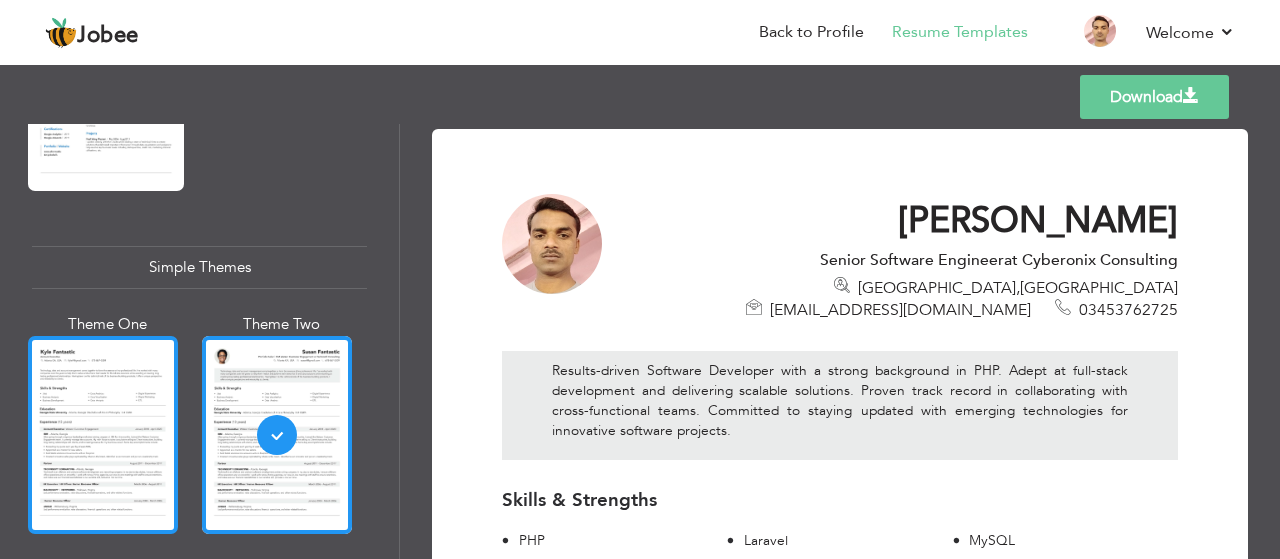 click at bounding box center (103, 435) 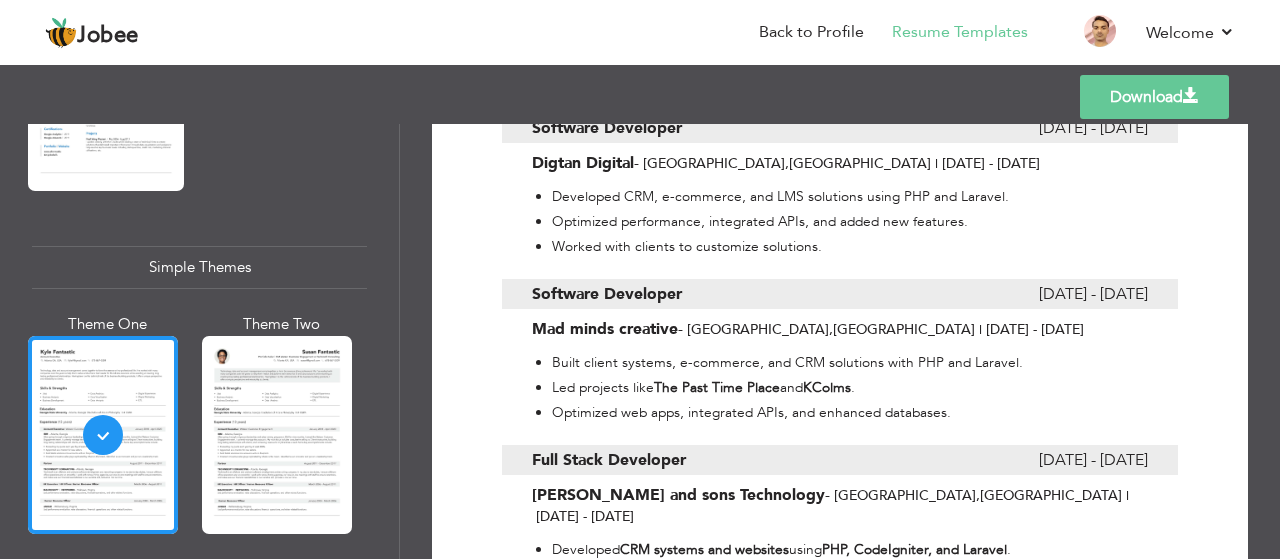 scroll, scrollTop: 958, scrollLeft: 0, axis: vertical 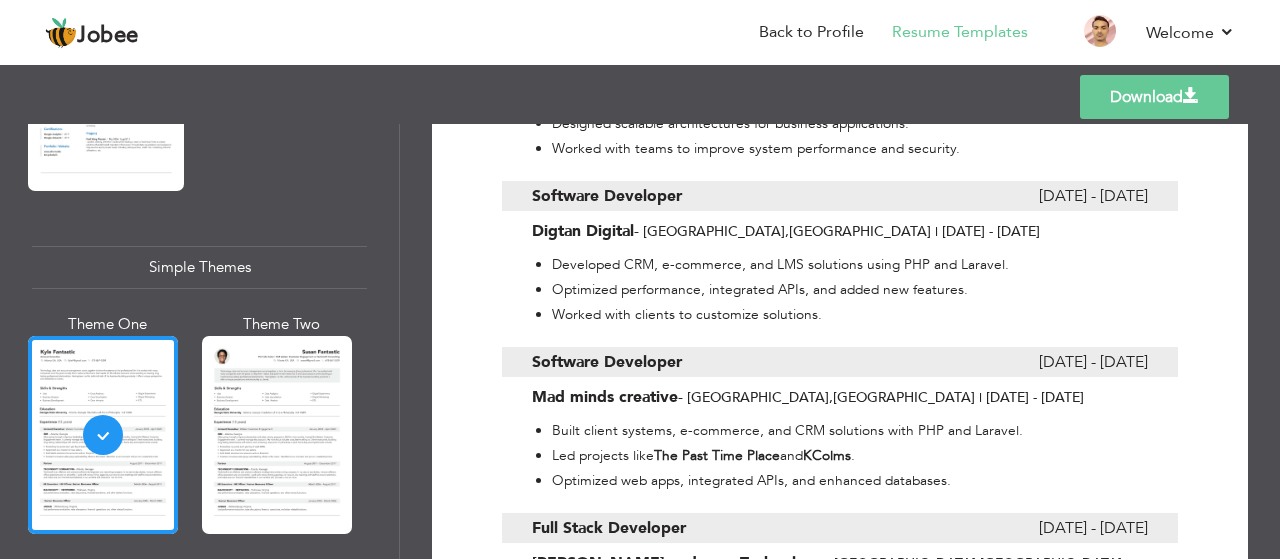 click on "Download" at bounding box center (1154, 97) 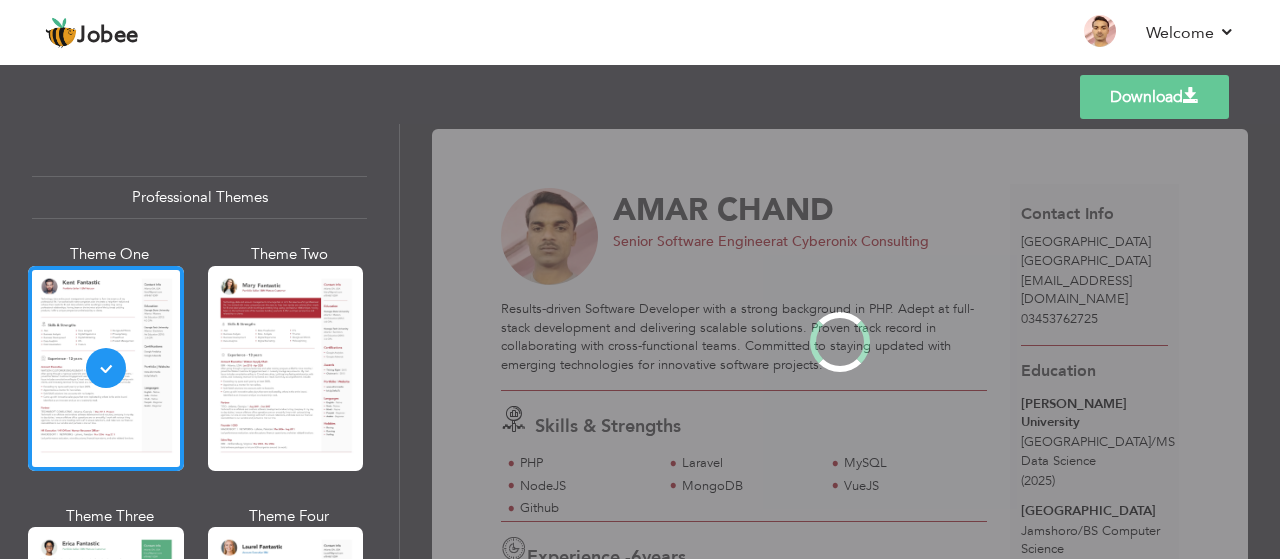 scroll, scrollTop: 0, scrollLeft: 0, axis: both 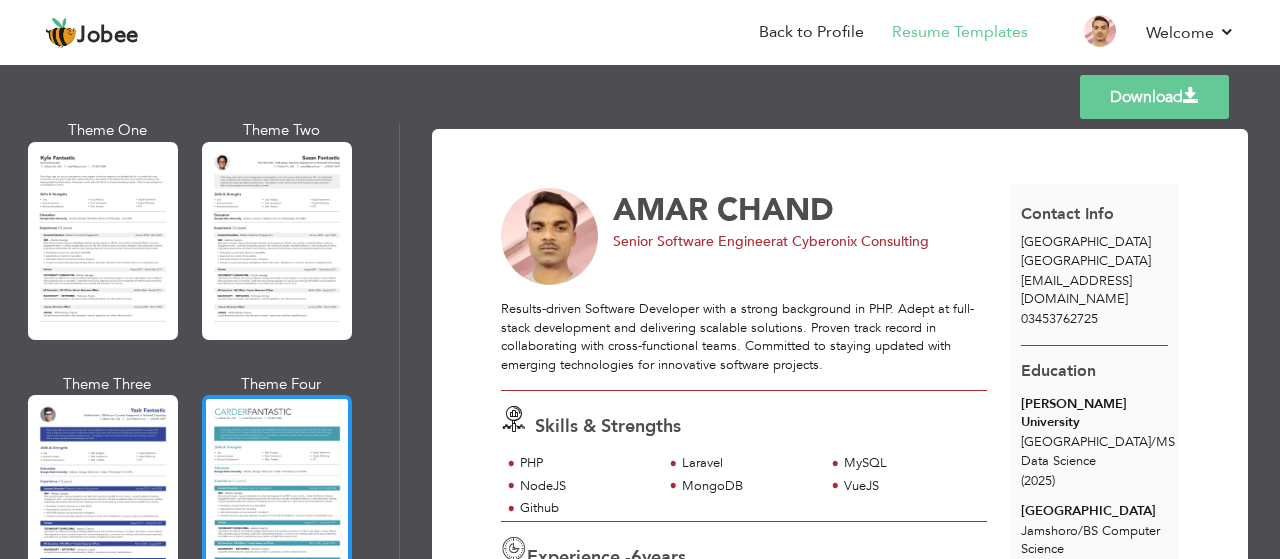 click at bounding box center (277, 494) 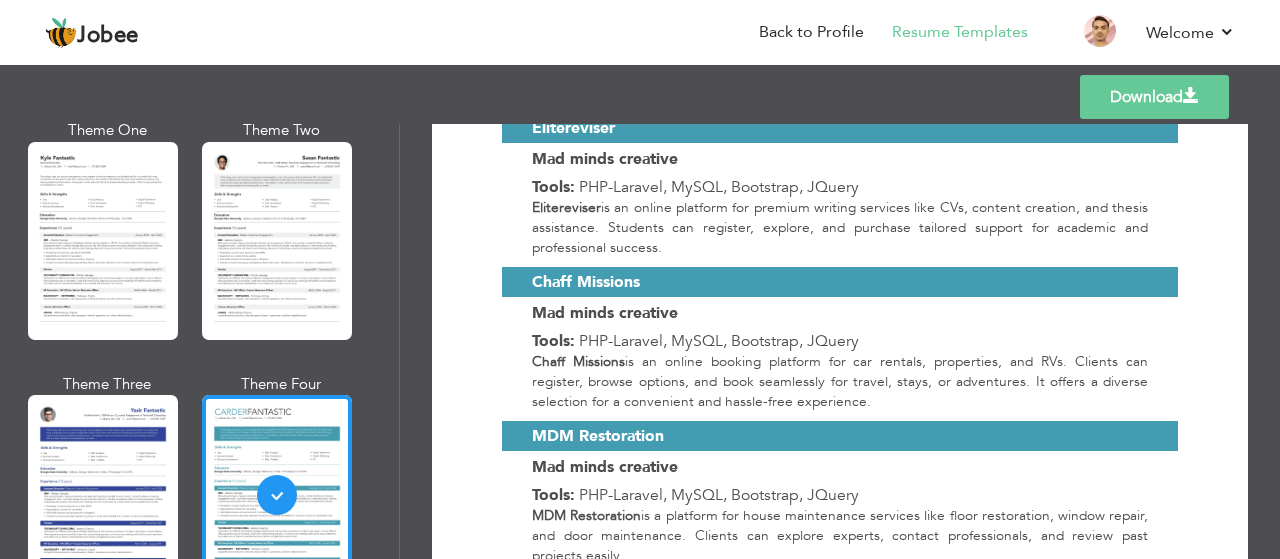 scroll, scrollTop: 3370, scrollLeft: 0, axis: vertical 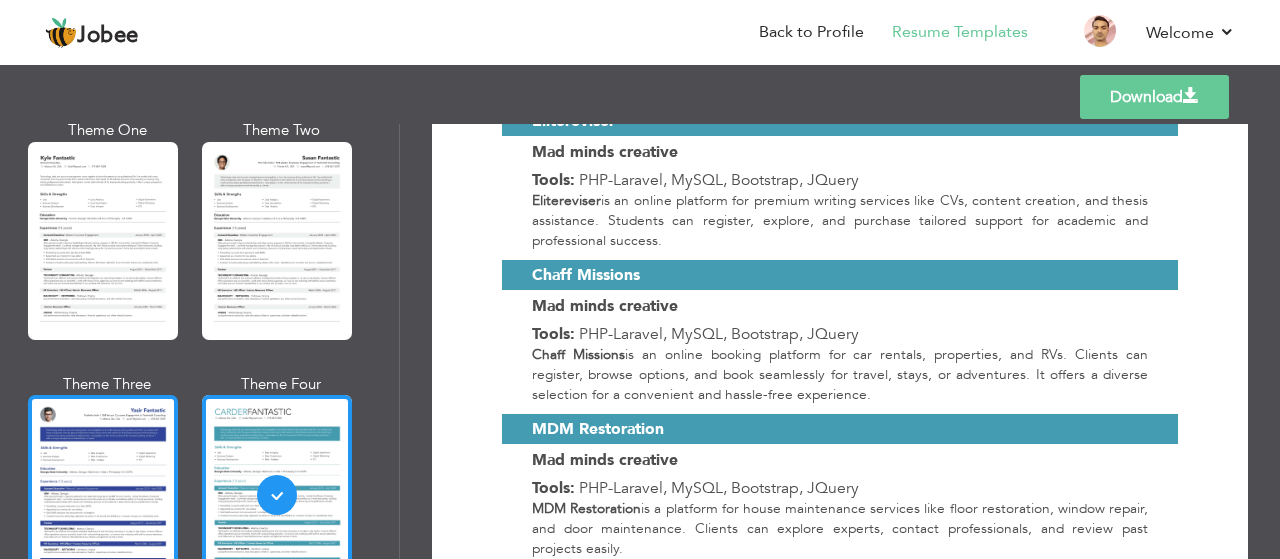 click at bounding box center (103, 494) 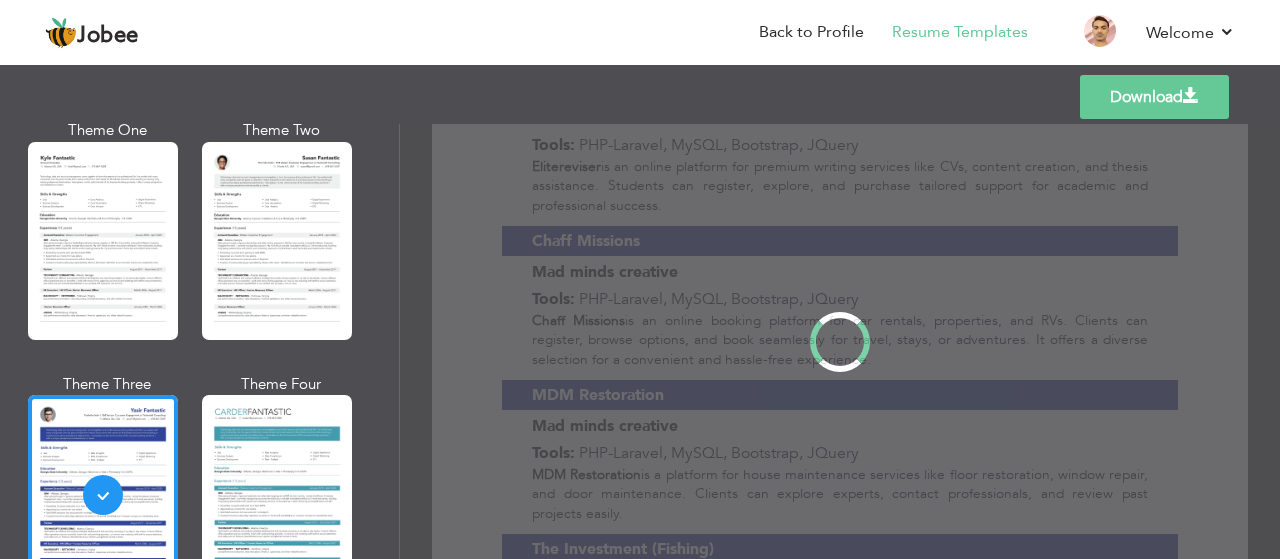 scroll, scrollTop: 0, scrollLeft: 0, axis: both 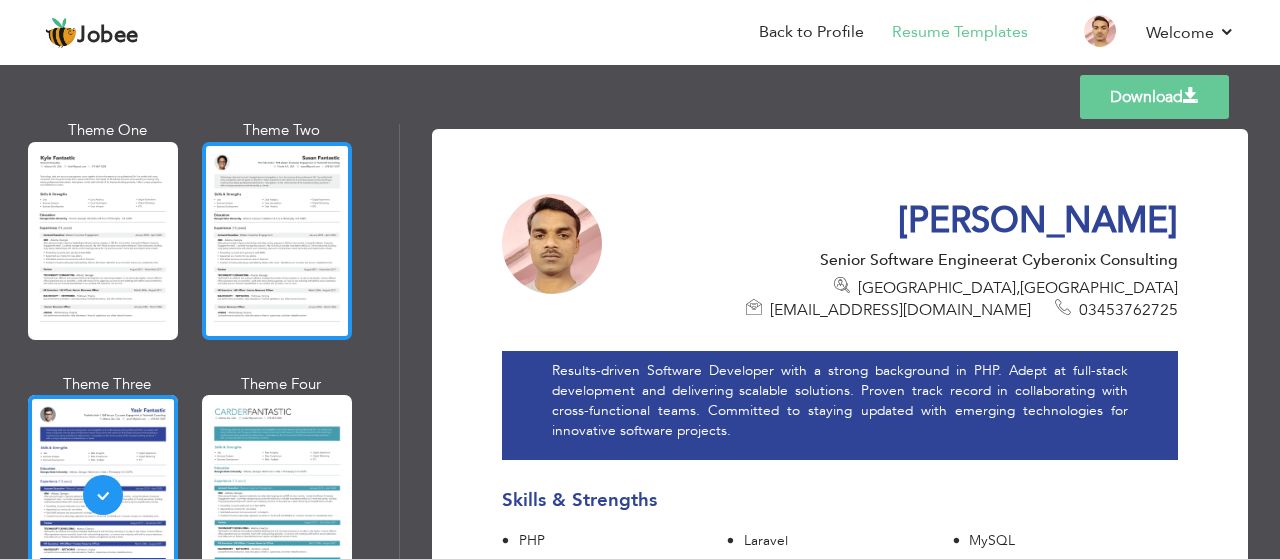 click at bounding box center (277, 241) 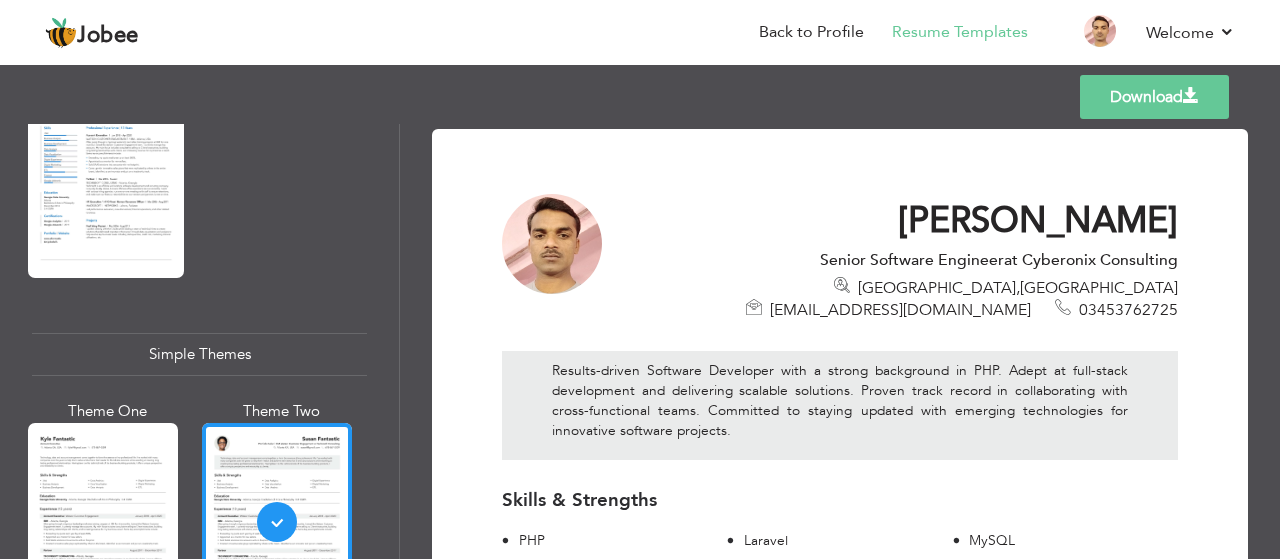 scroll, scrollTop: 3253, scrollLeft: 0, axis: vertical 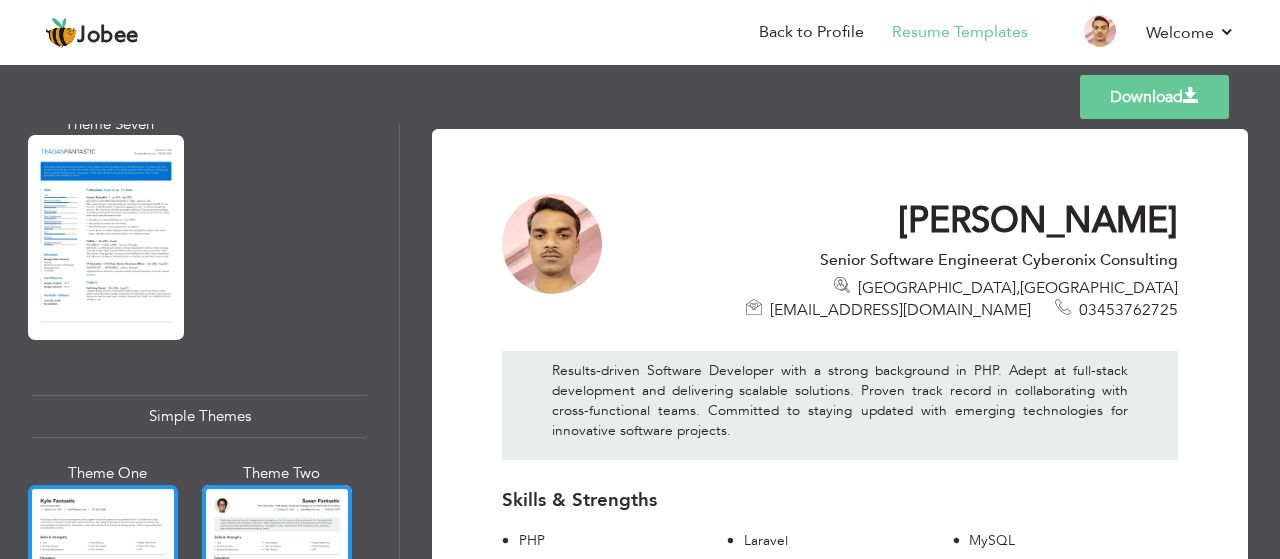 click at bounding box center (103, 584) 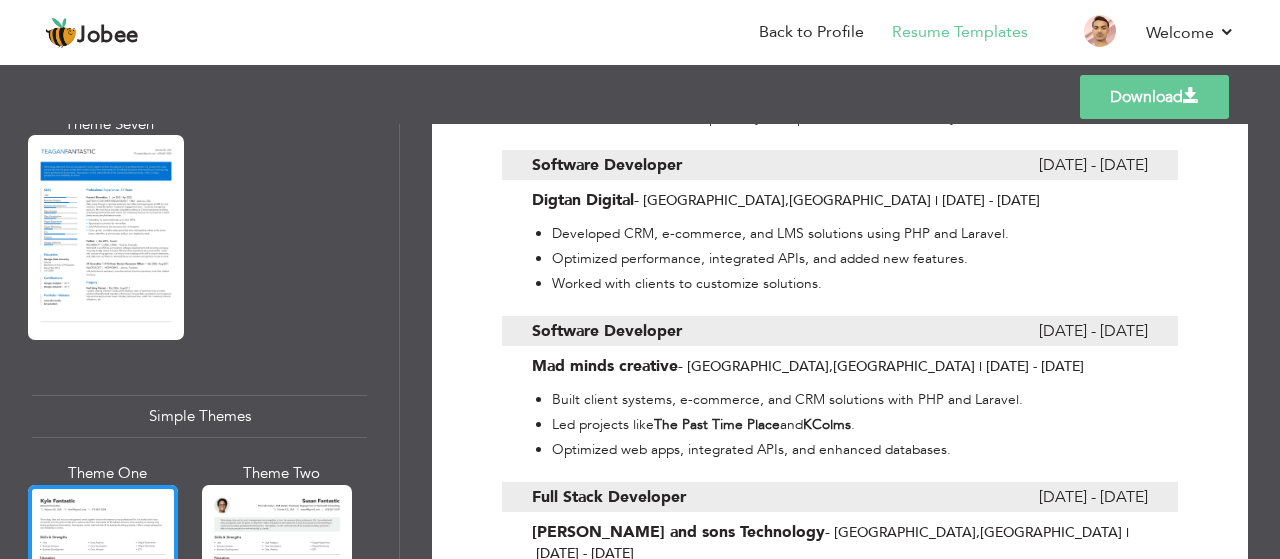 scroll, scrollTop: 0, scrollLeft: 0, axis: both 